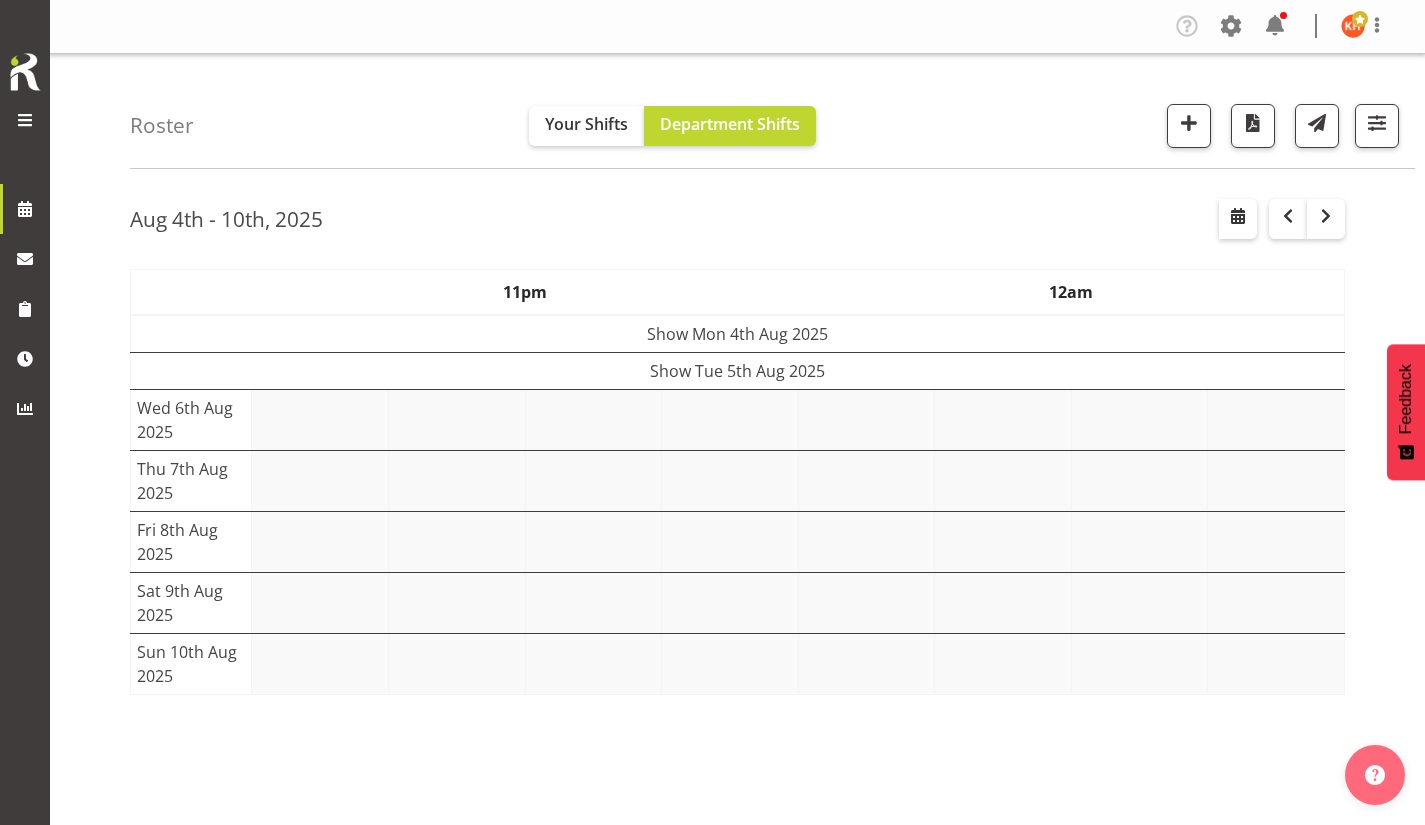 scroll, scrollTop: 0, scrollLeft: 0, axis: both 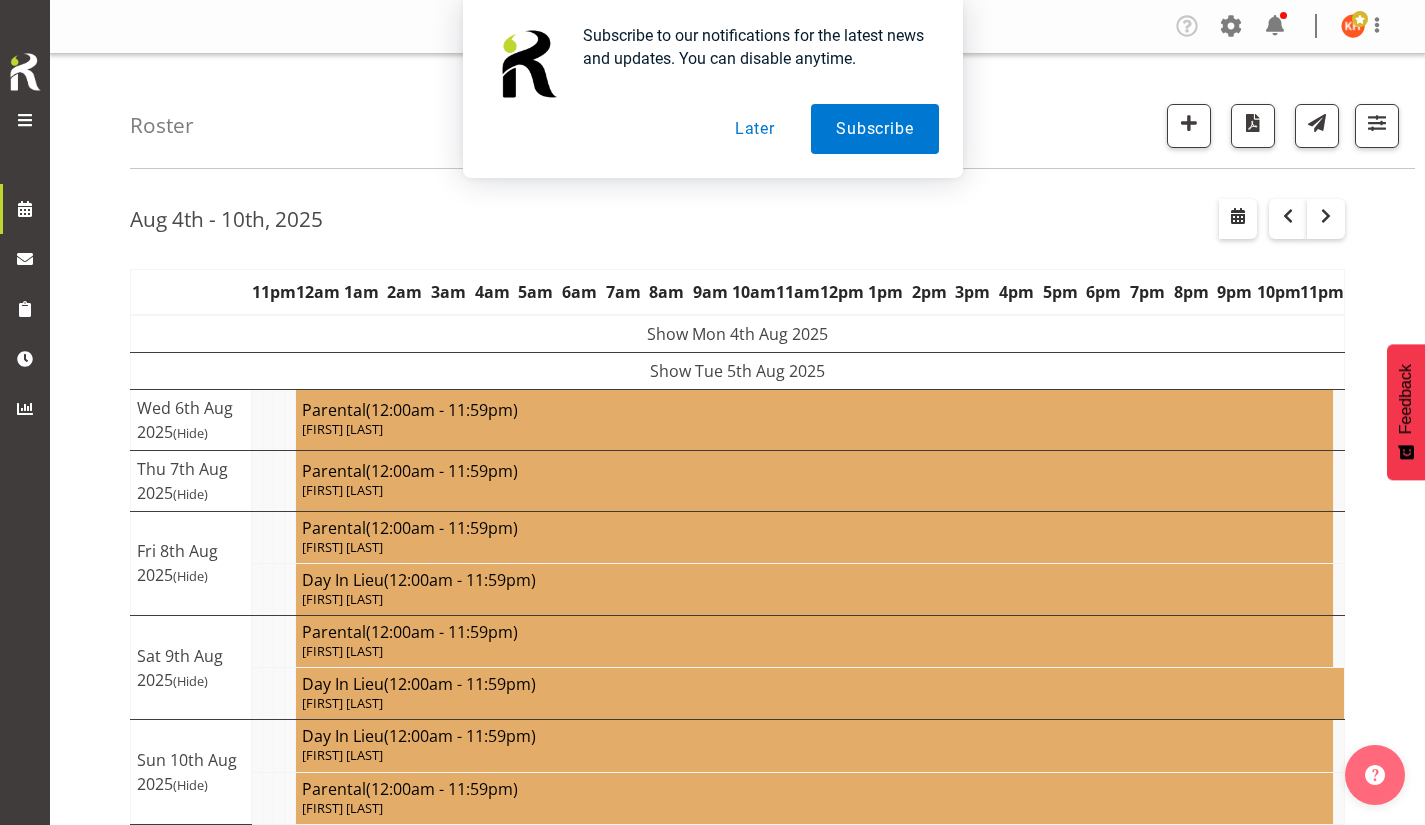 click on "Later" at bounding box center [755, 129] 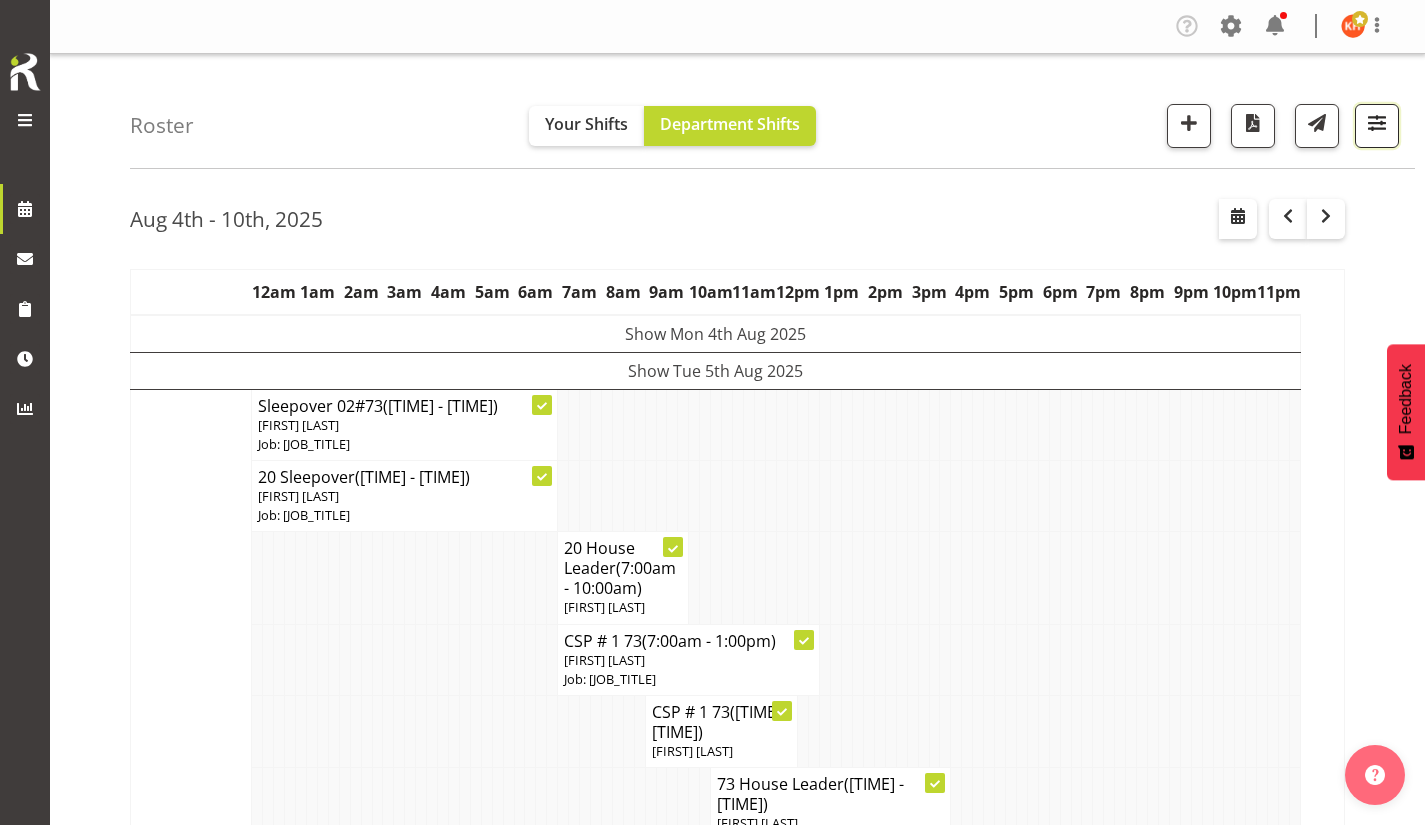 click at bounding box center [1377, 123] 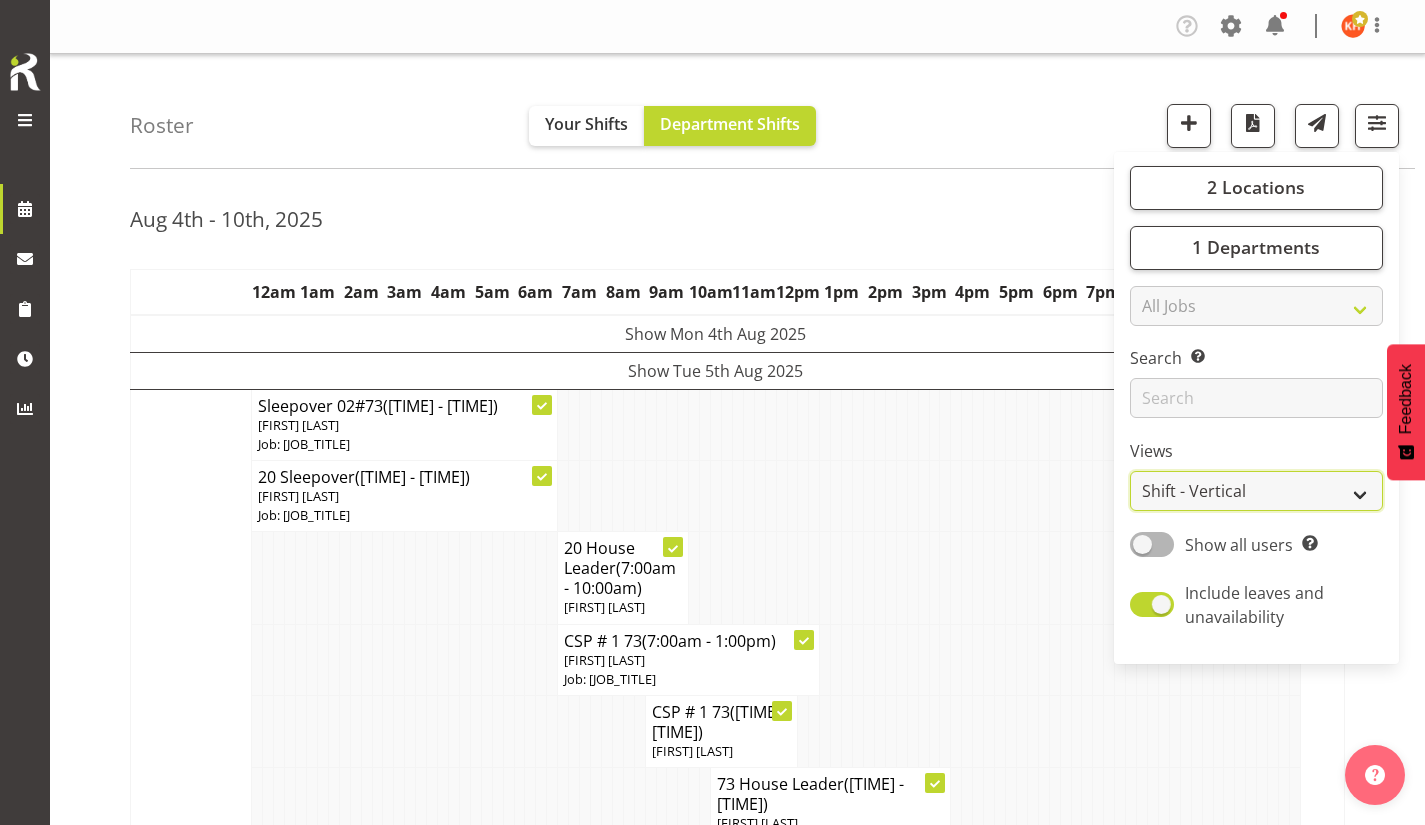 click on "Staff
Role
Shift - Horizontal
Shift - Vertical
Staff - Location" at bounding box center [1256, 491] 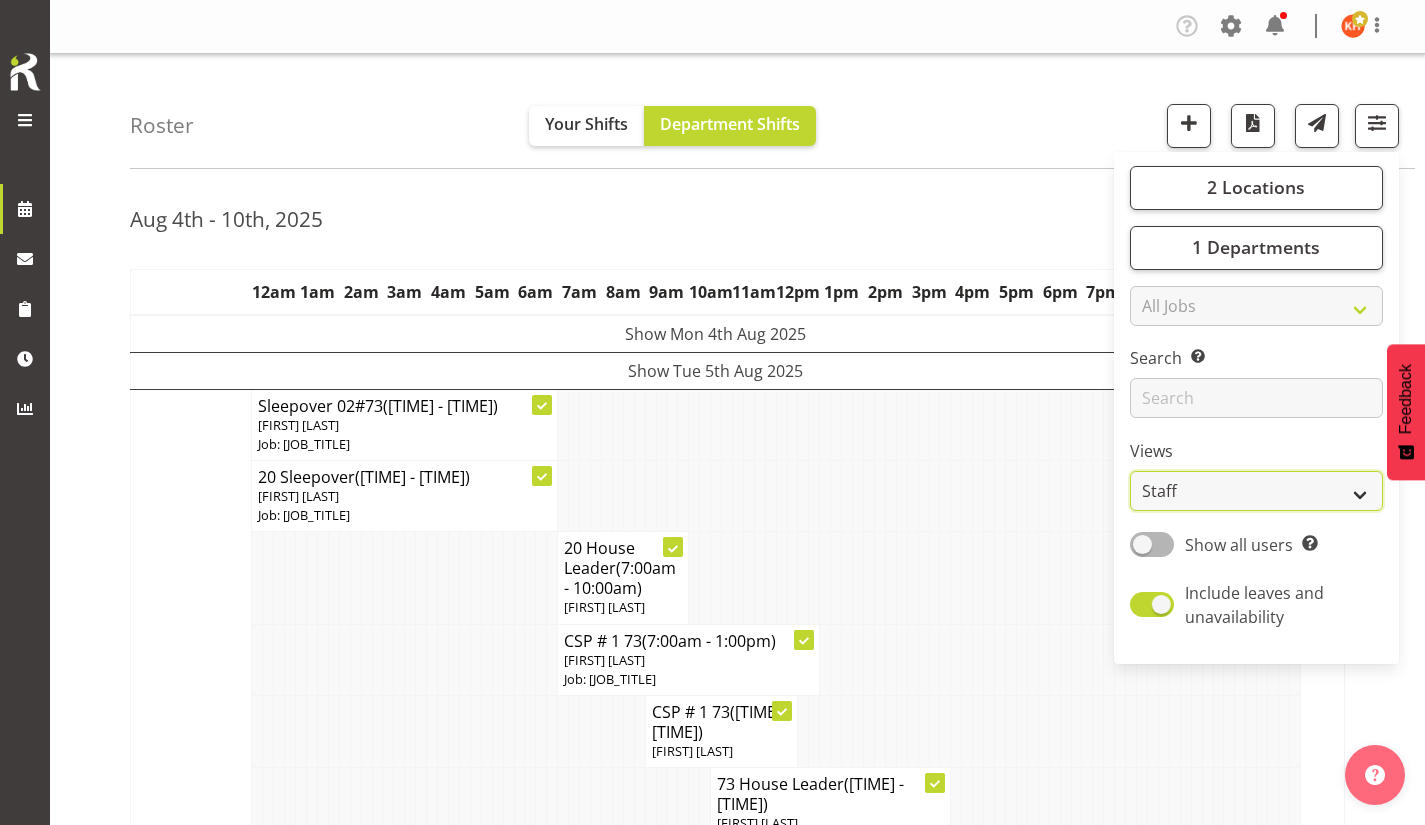 click on "Staff
Role
Shift - Horizontal
Shift - Vertical
Staff - Location" at bounding box center (1256, 491) 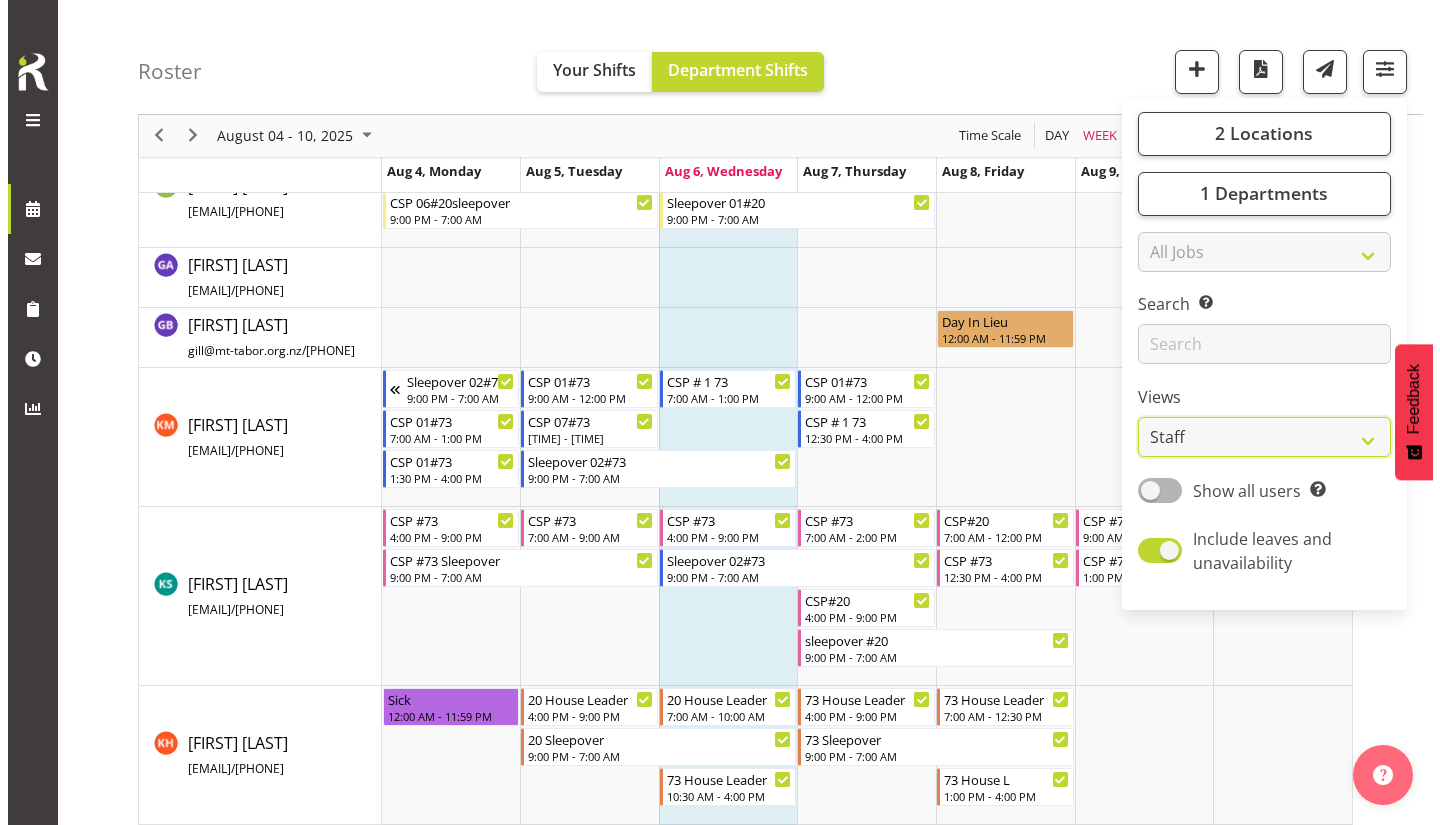 scroll, scrollTop: 513, scrollLeft: 0, axis: vertical 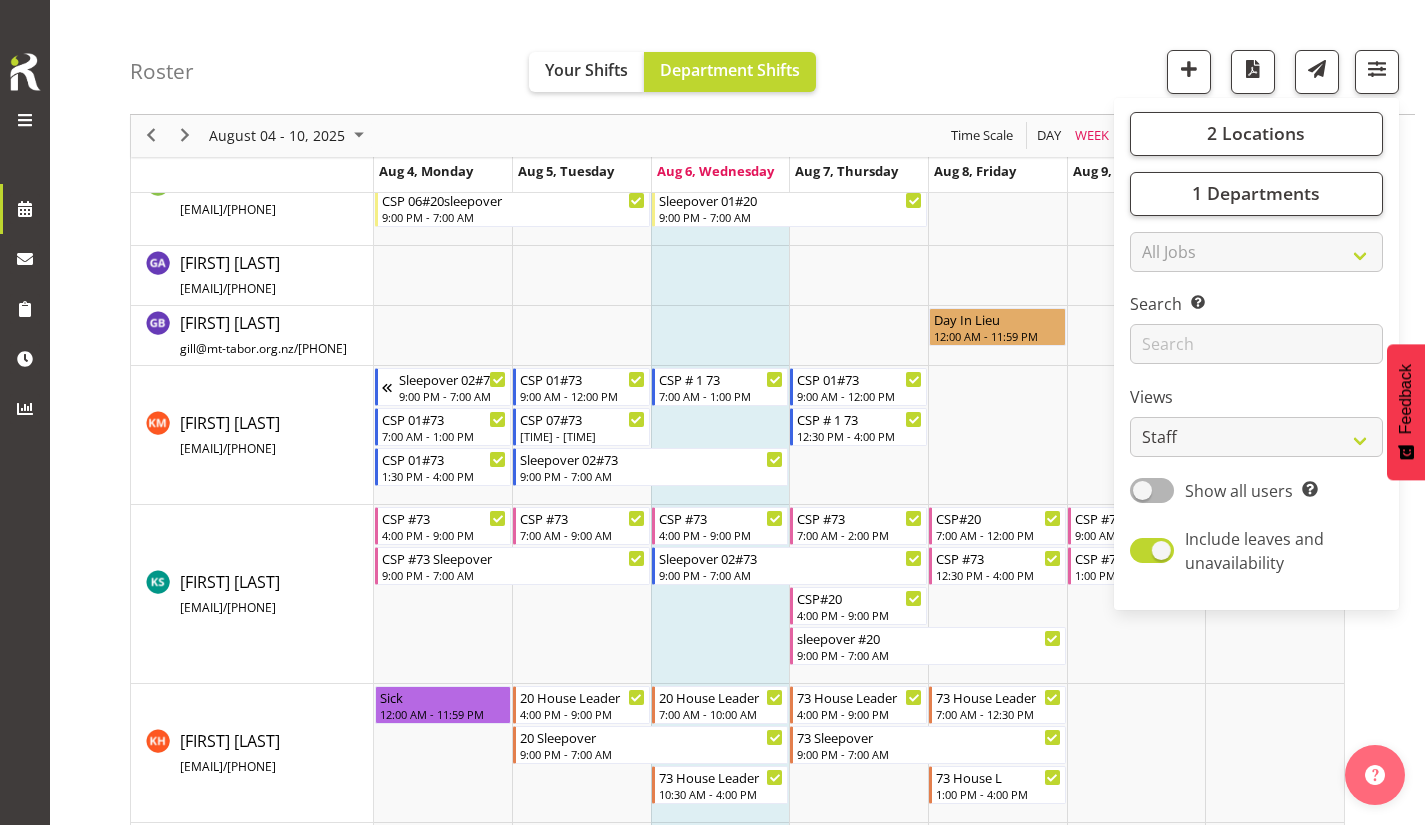 click at bounding box center [581, 594] 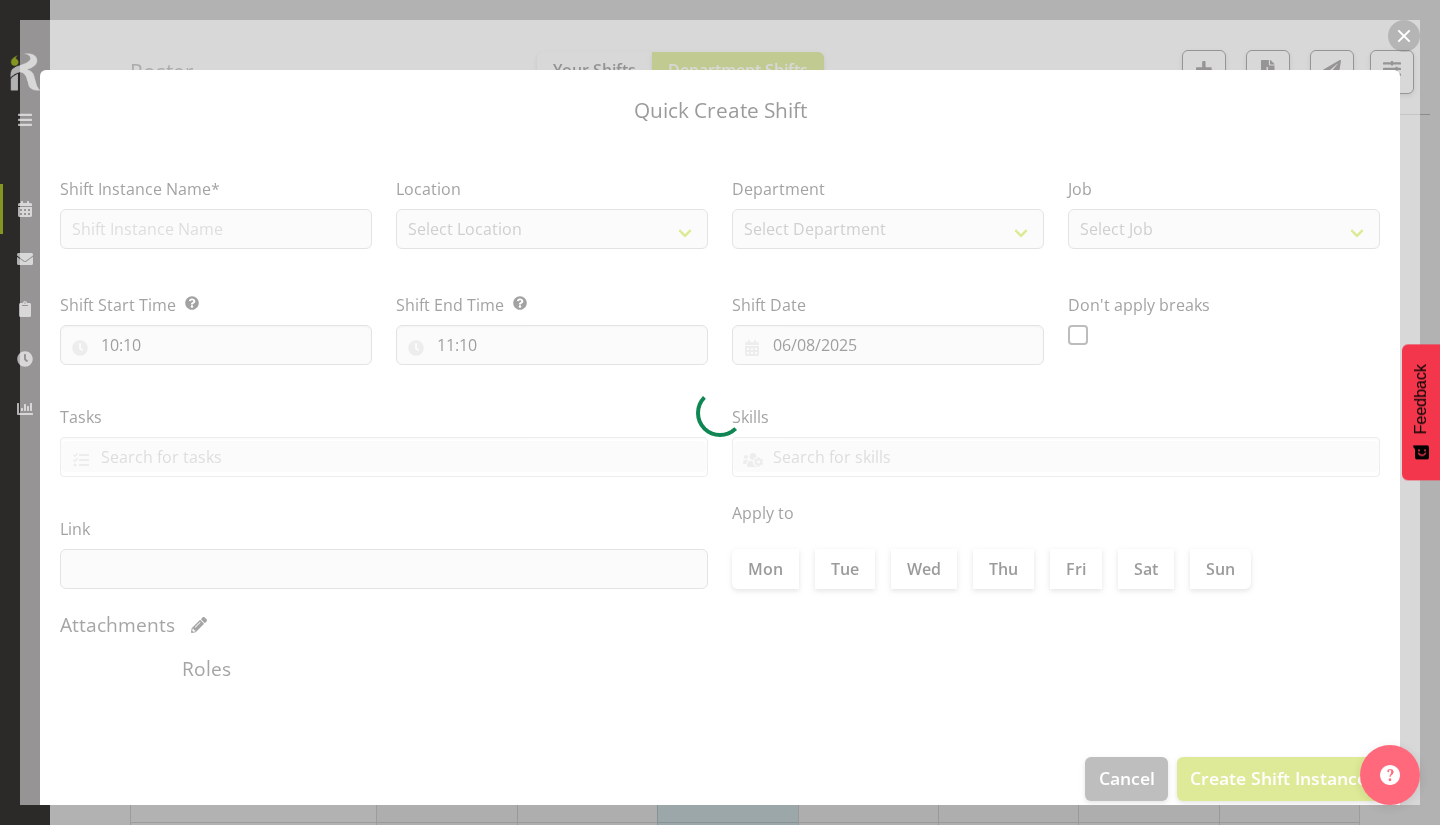 type on "05/08/2025" 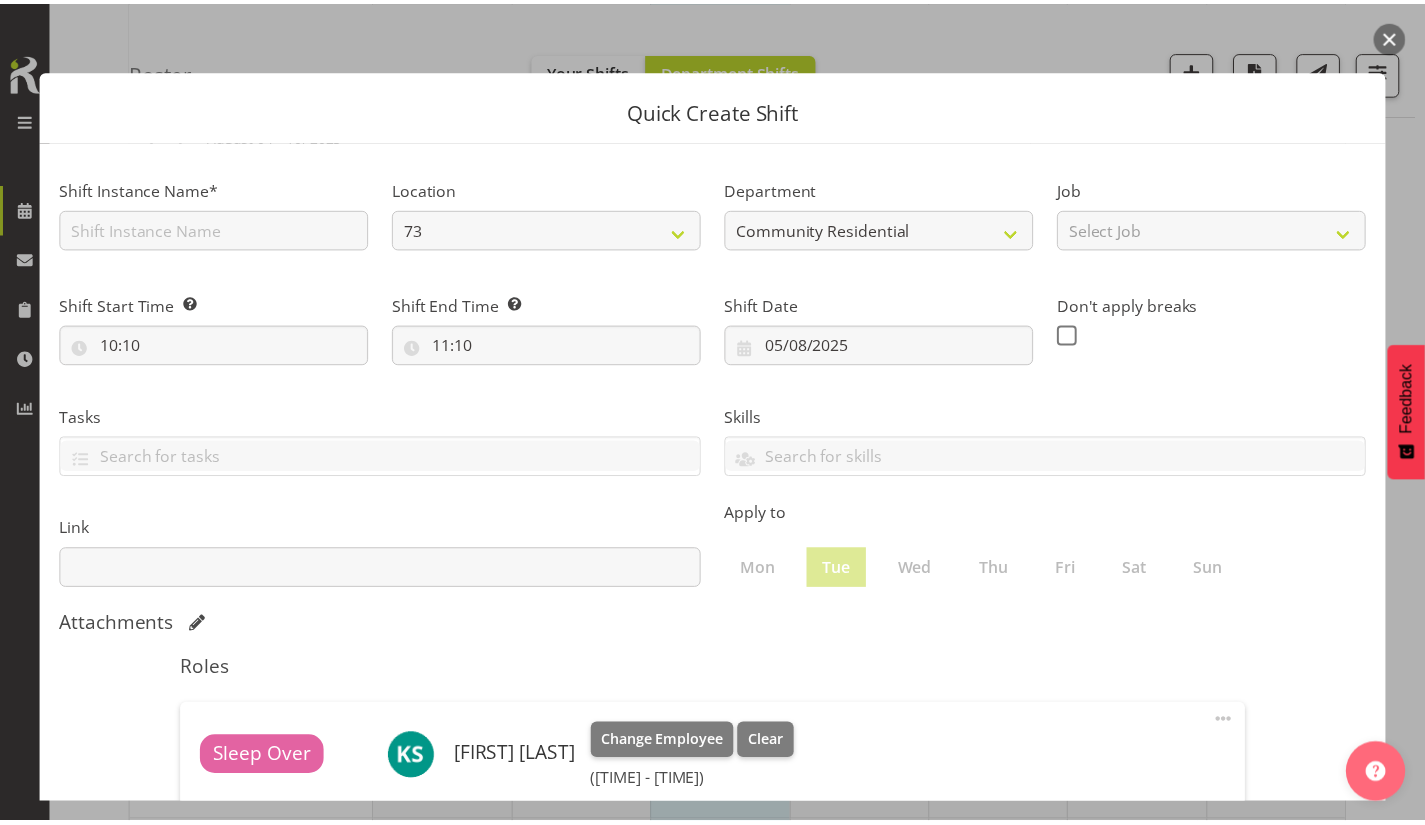 scroll, scrollTop: 235, scrollLeft: 0, axis: vertical 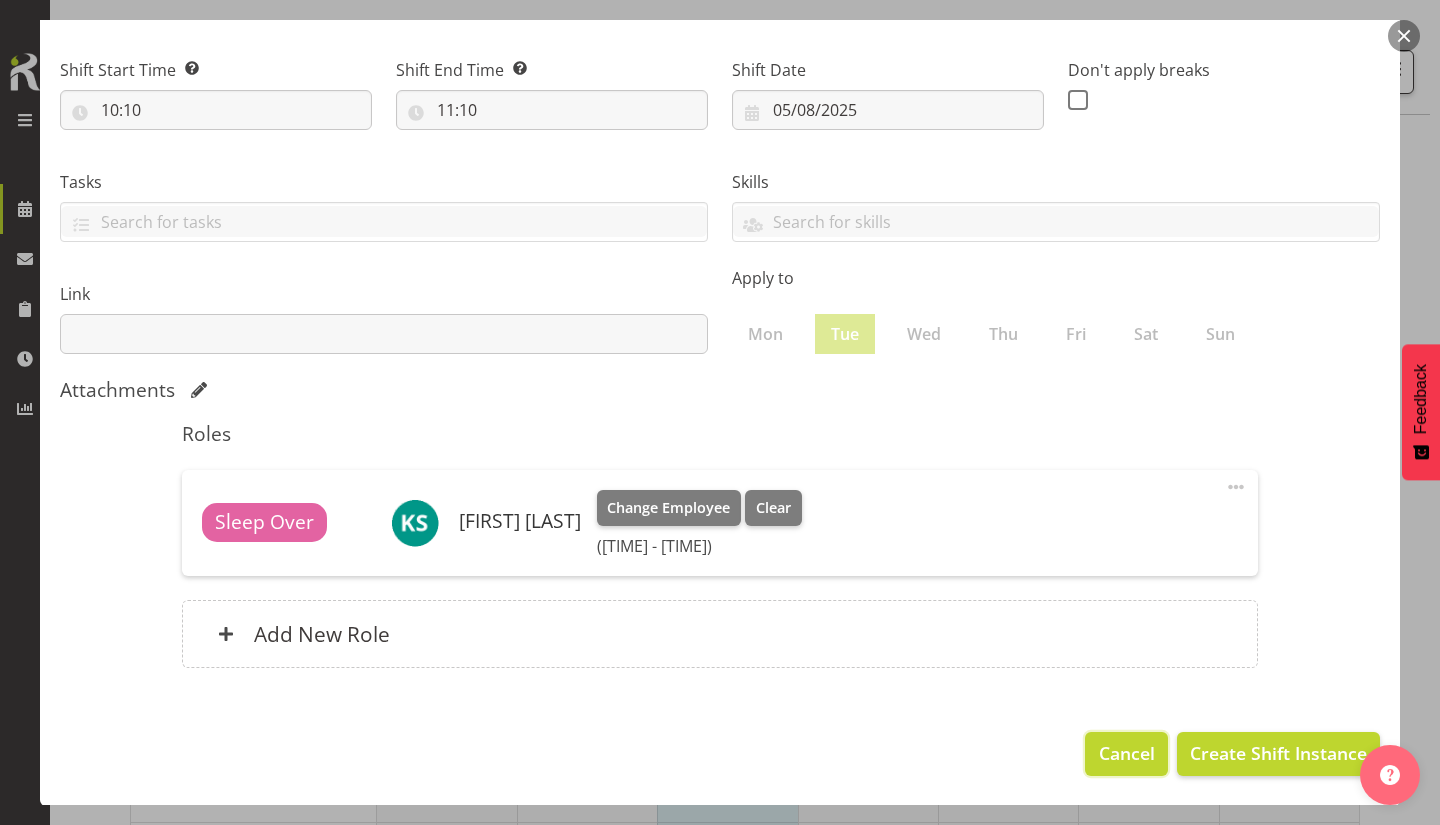 click on "Cancel" at bounding box center [1127, 753] 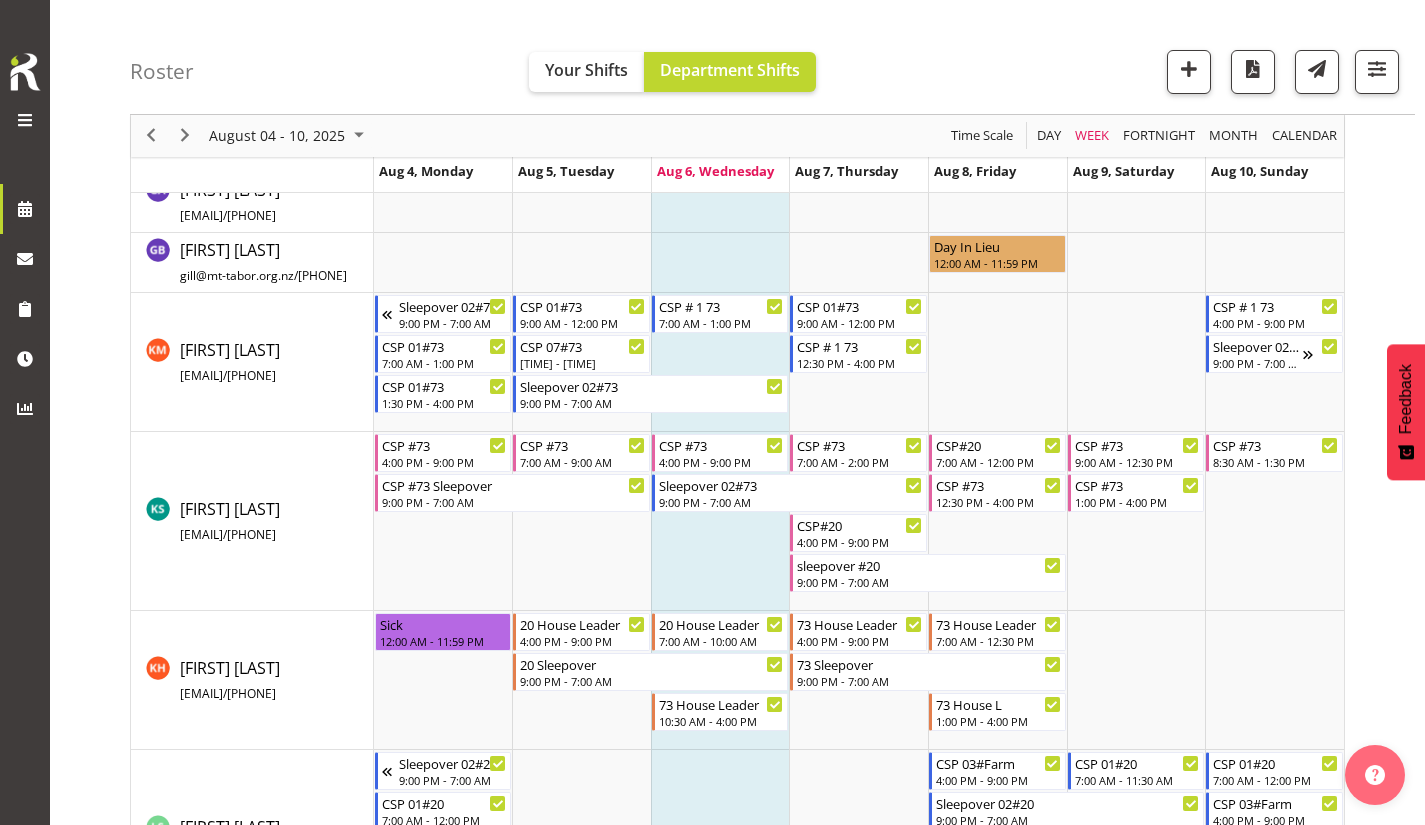 scroll, scrollTop: 585, scrollLeft: 0, axis: vertical 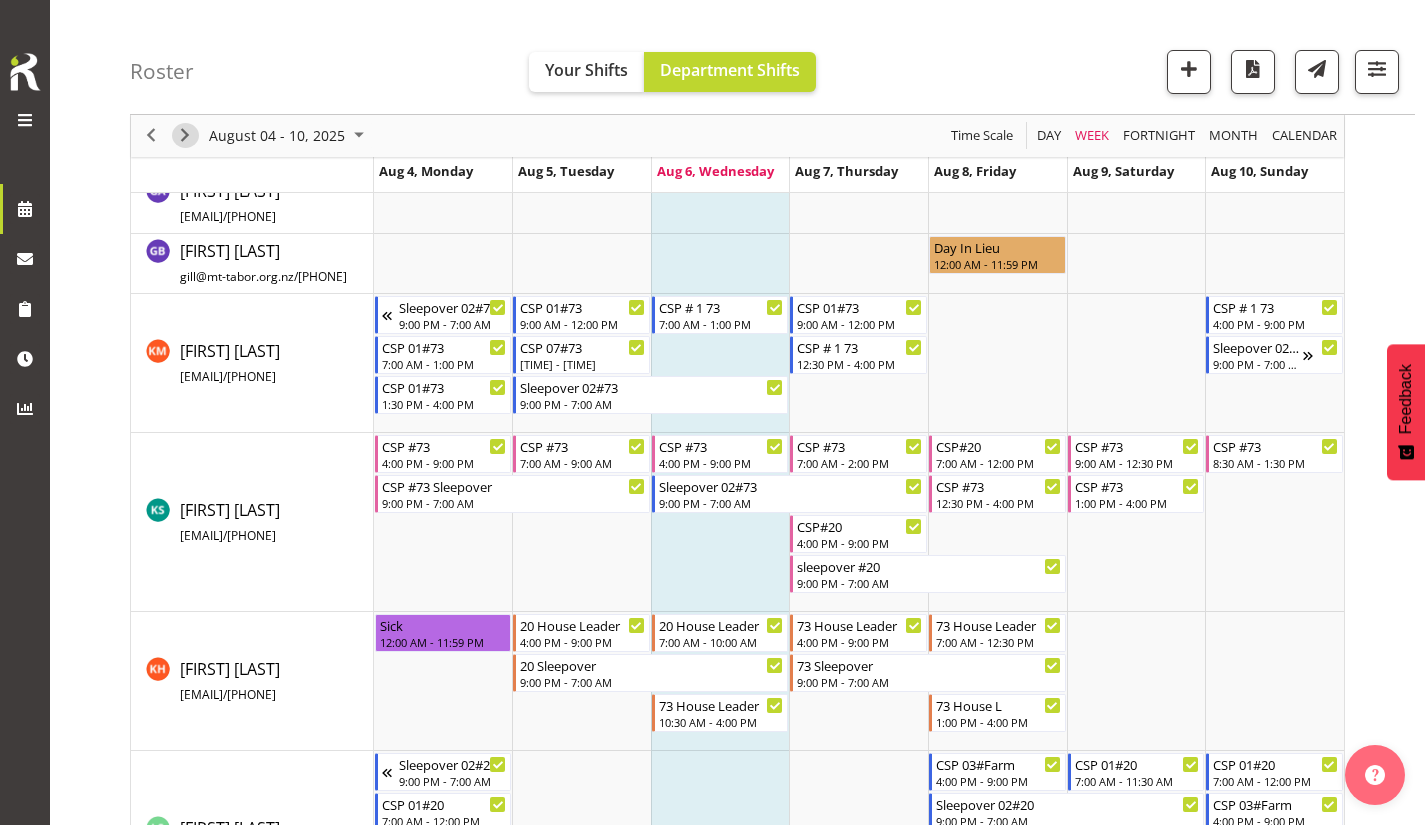 click at bounding box center (185, 136) 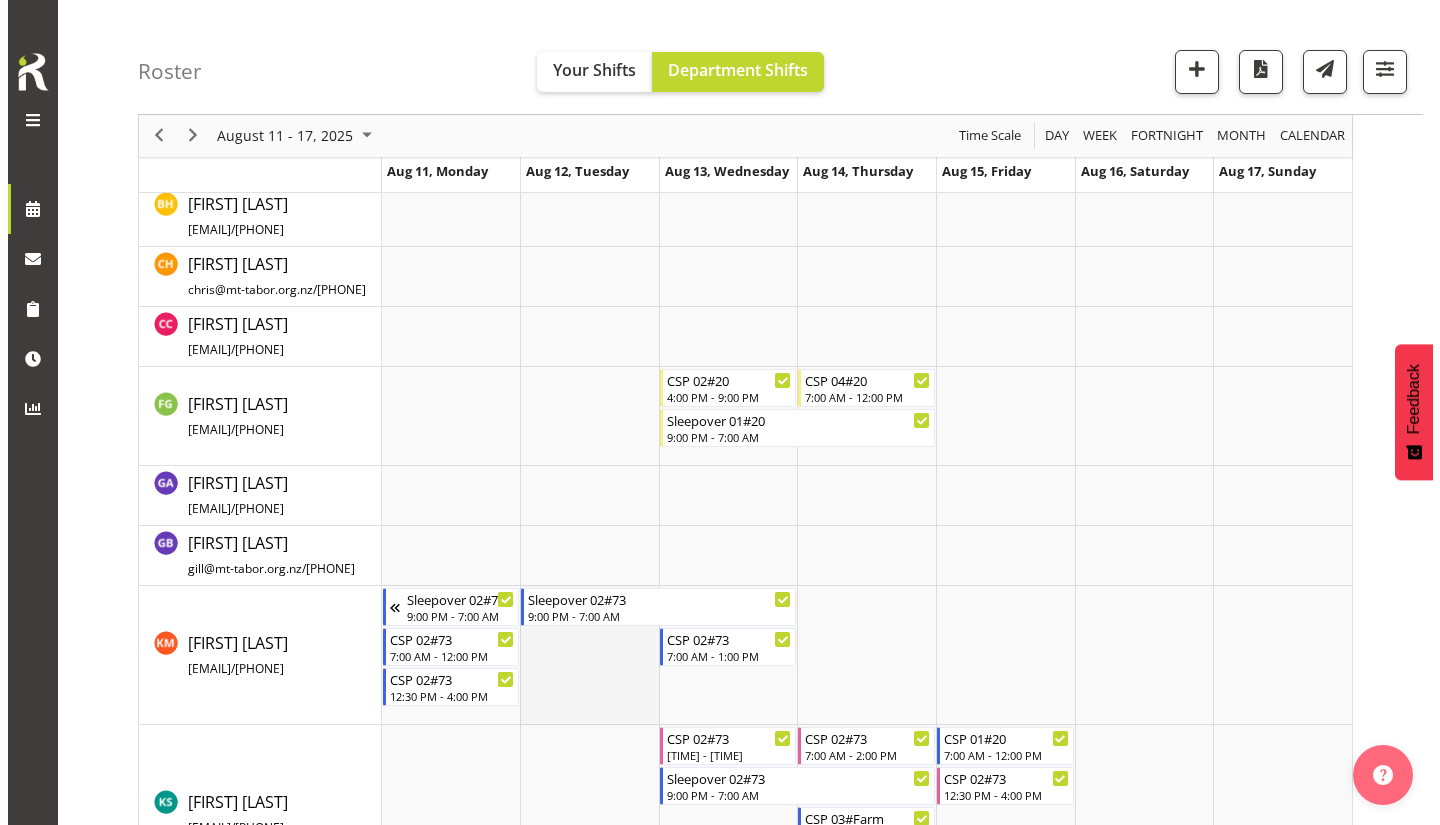 scroll, scrollTop: 320, scrollLeft: 0, axis: vertical 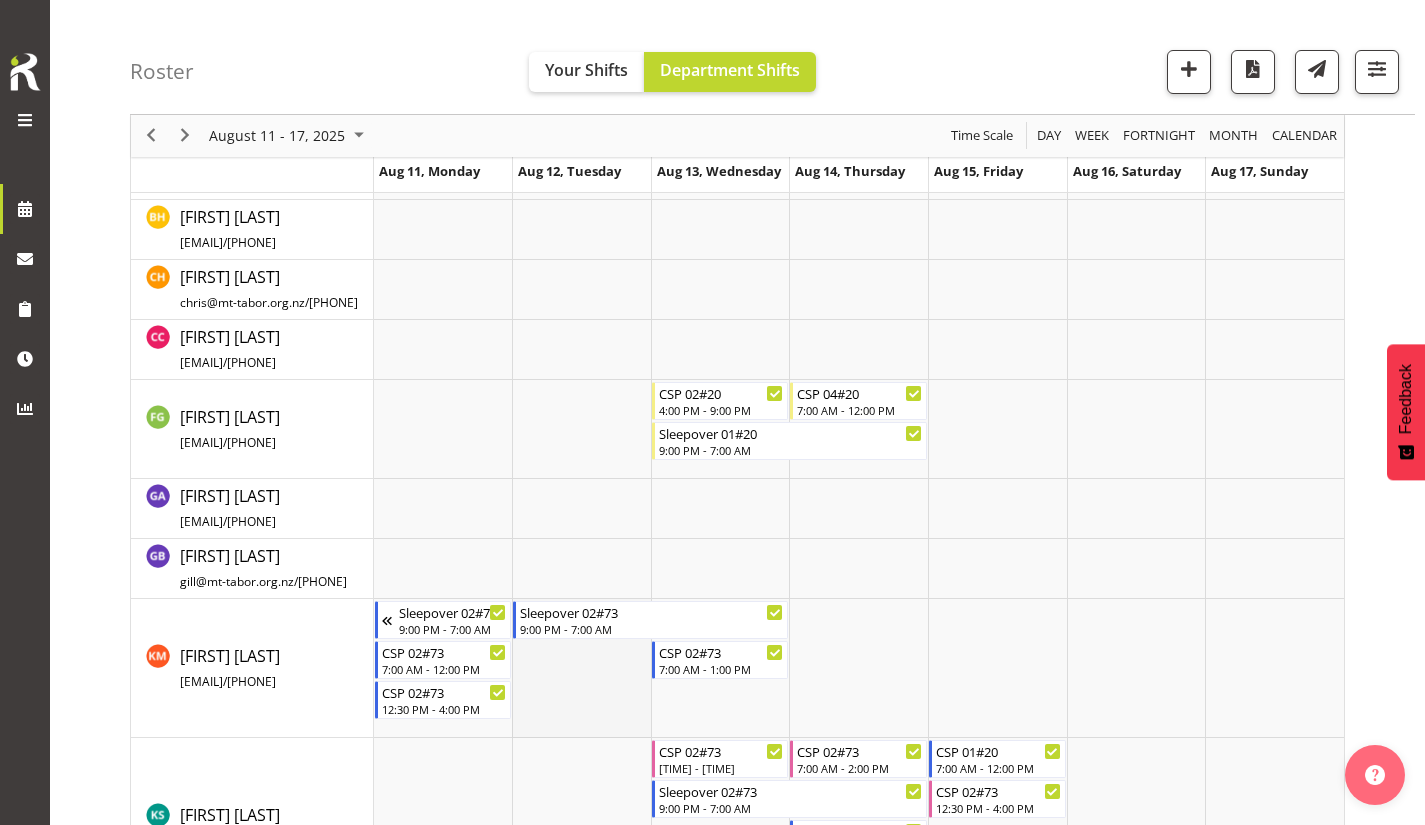 click at bounding box center (581, 668) 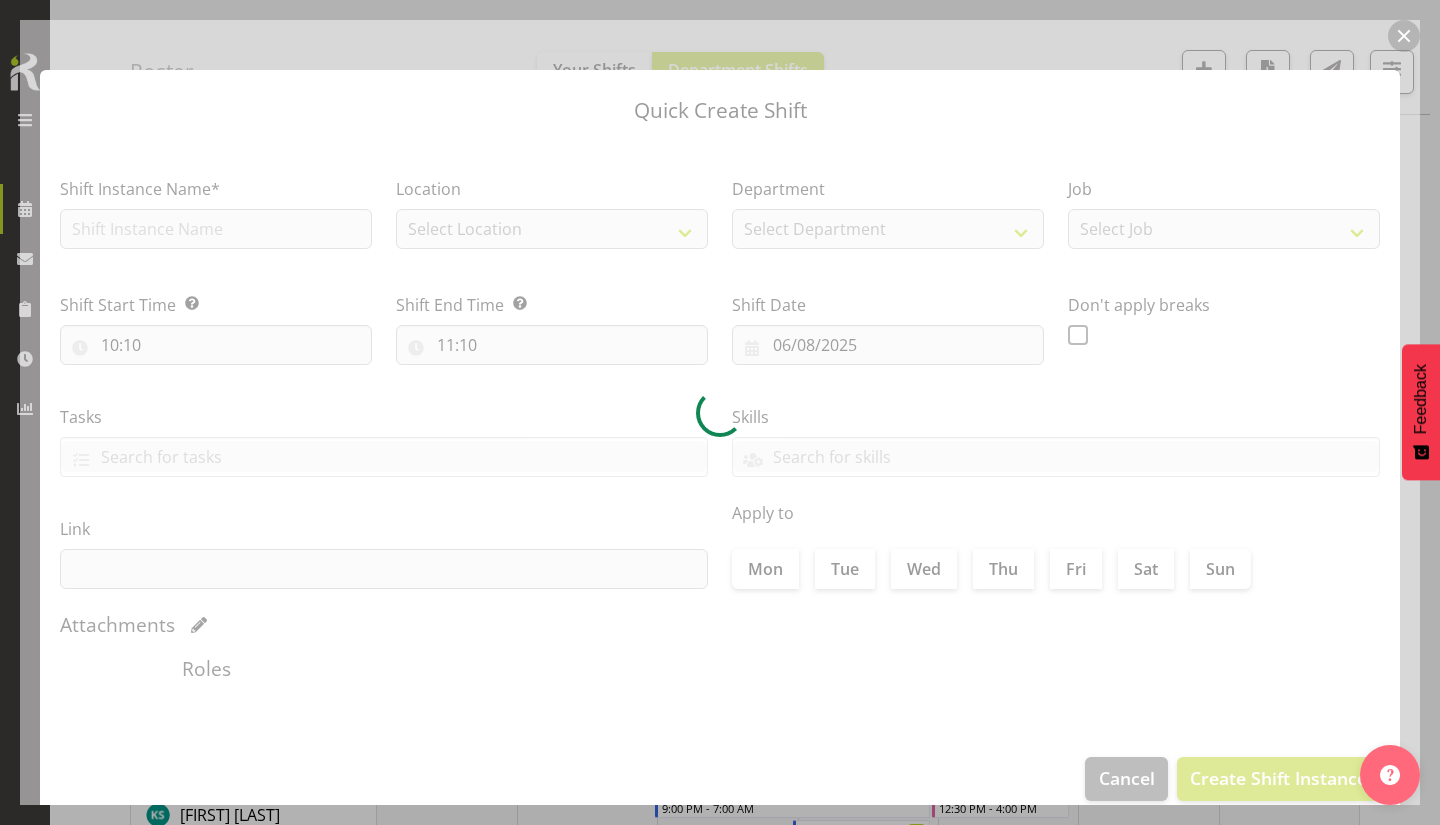 type on "[DATE]" 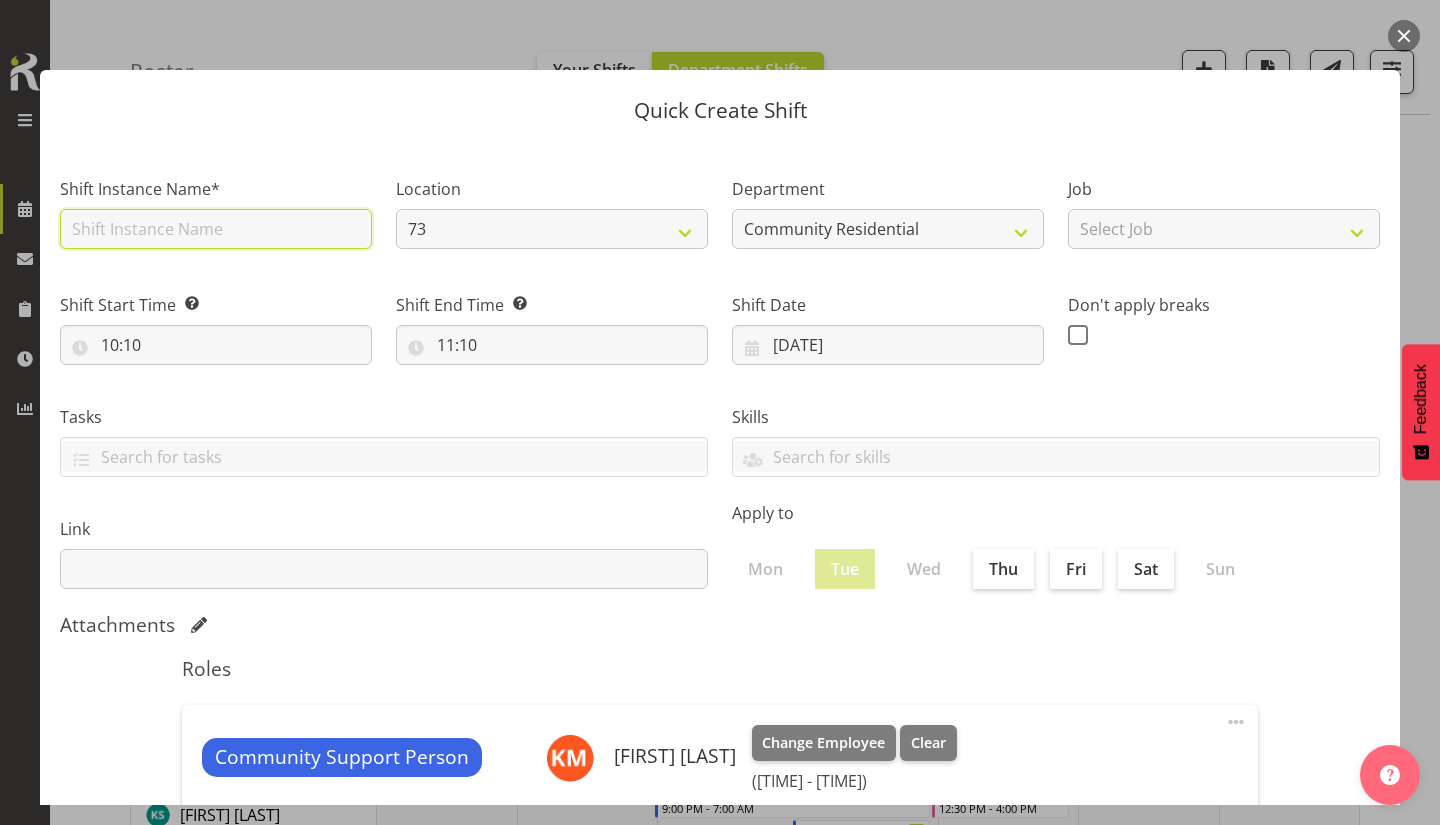 click at bounding box center [216, 229] 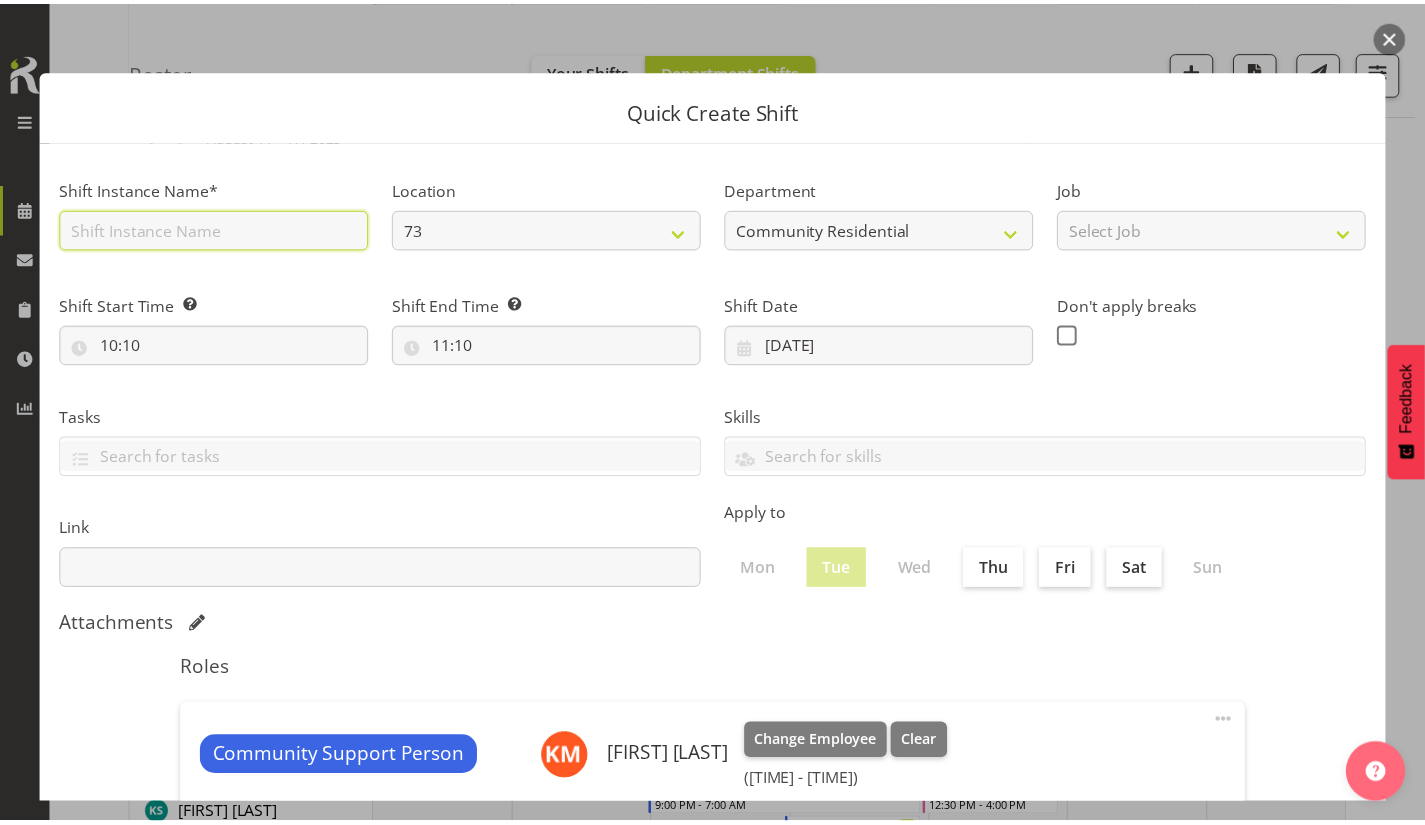 scroll, scrollTop: 235, scrollLeft: 0, axis: vertical 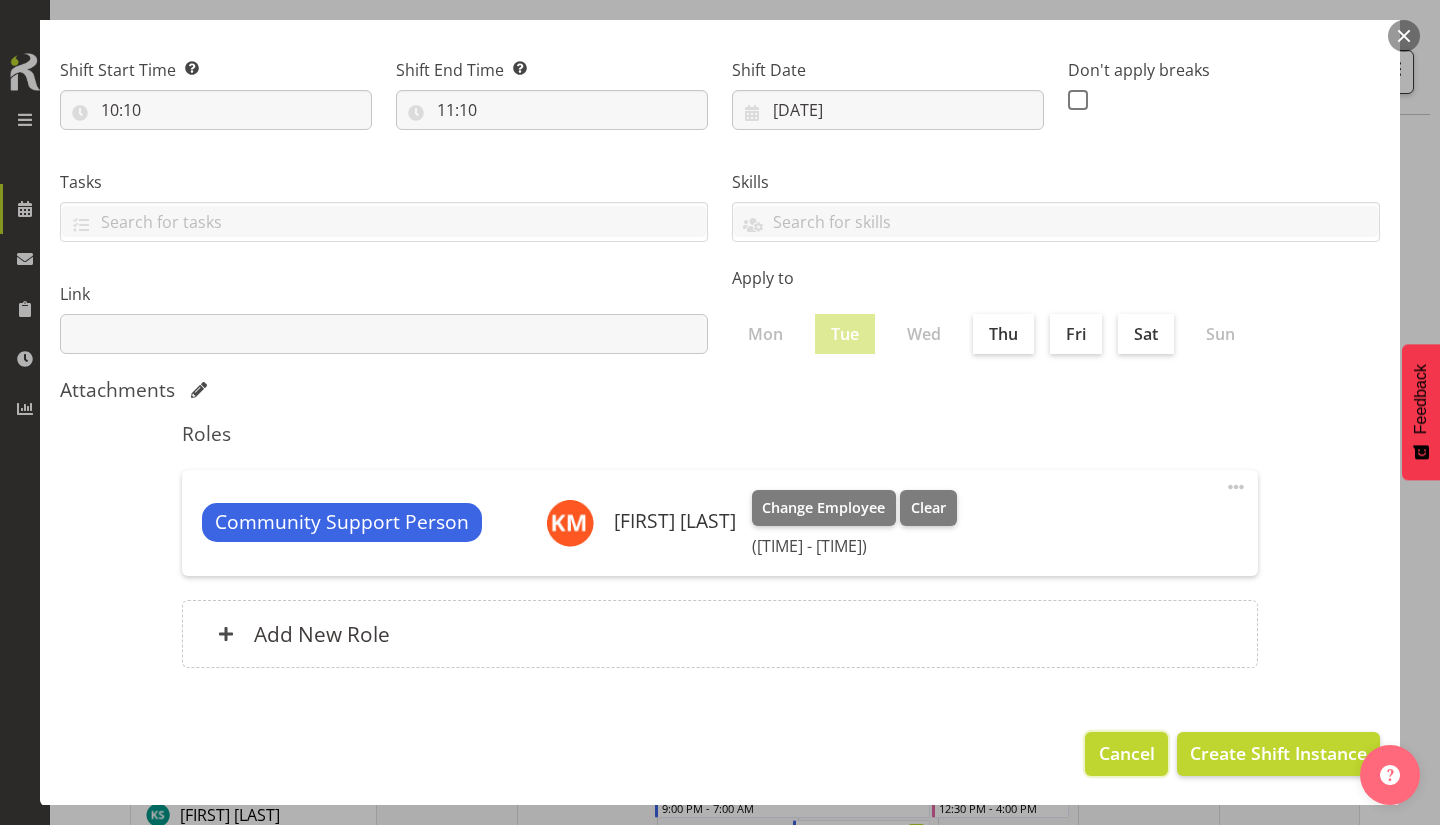 click on "Cancel" at bounding box center (1127, 753) 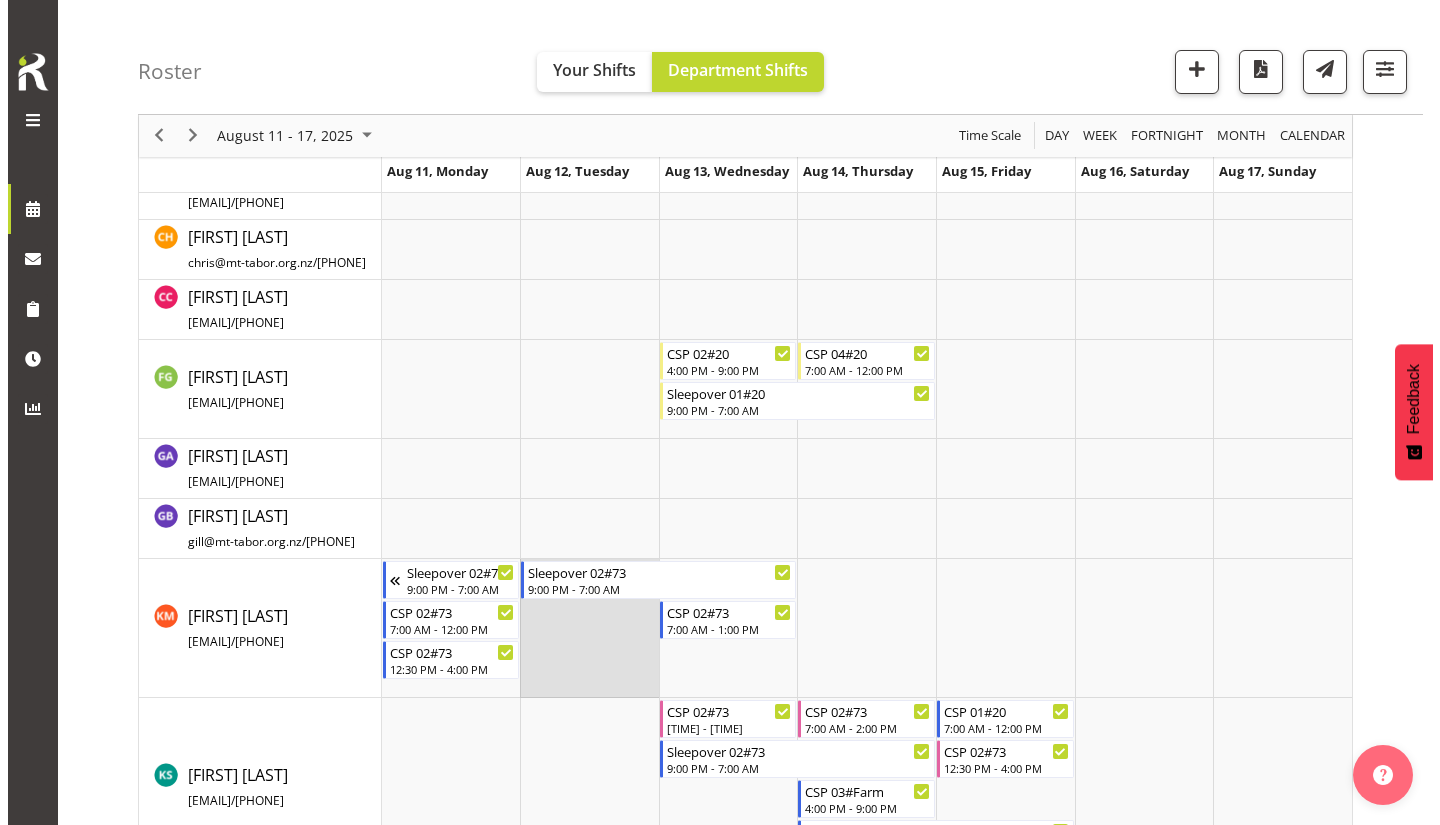 scroll, scrollTop: 359, scrollLeft: 0, axis: vertical 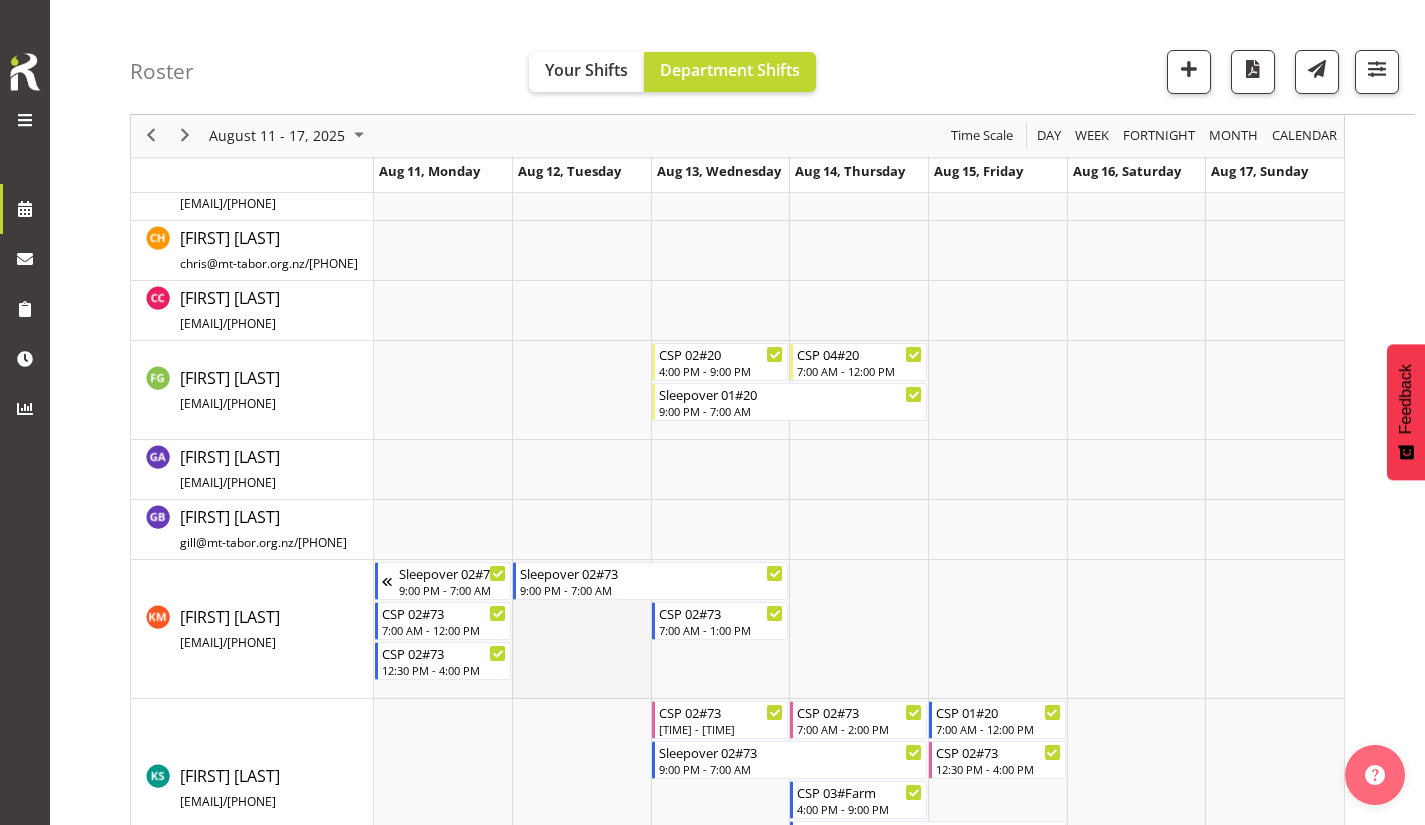 click at bounding box center (581, 629) 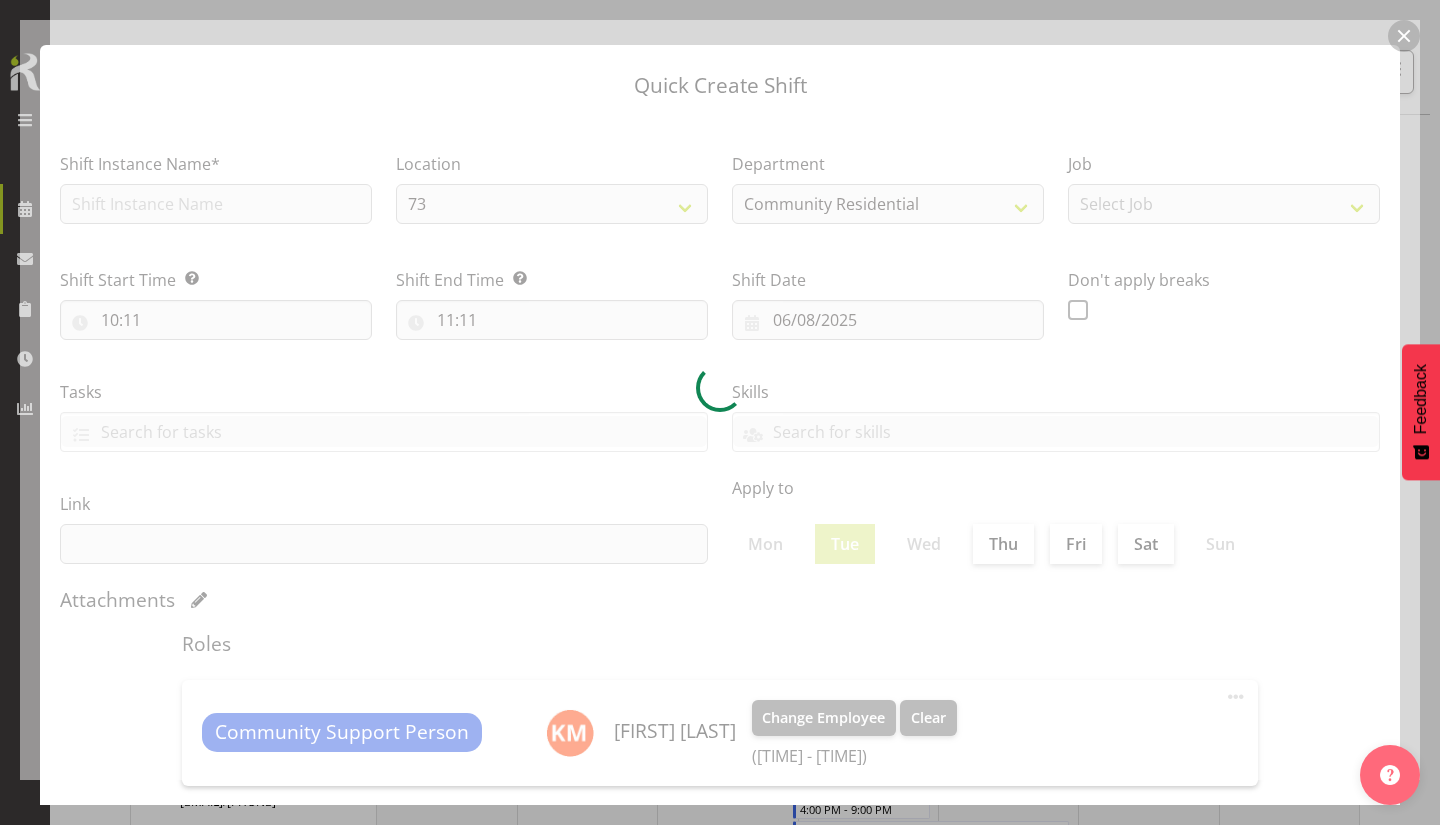 type on "[DATE]" 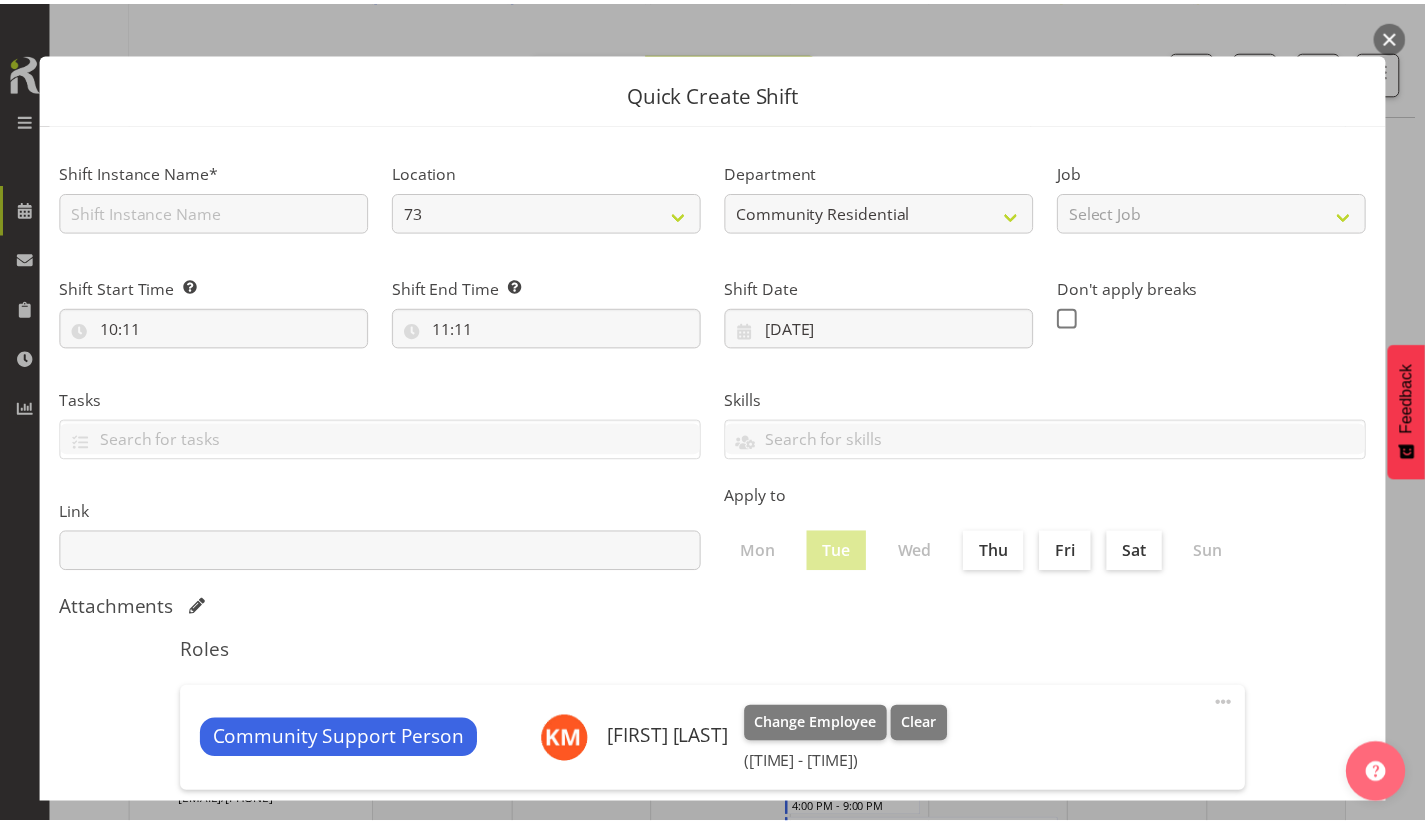 scroll, scrollTop: 235, scrollLeft: 0, axis: vertical 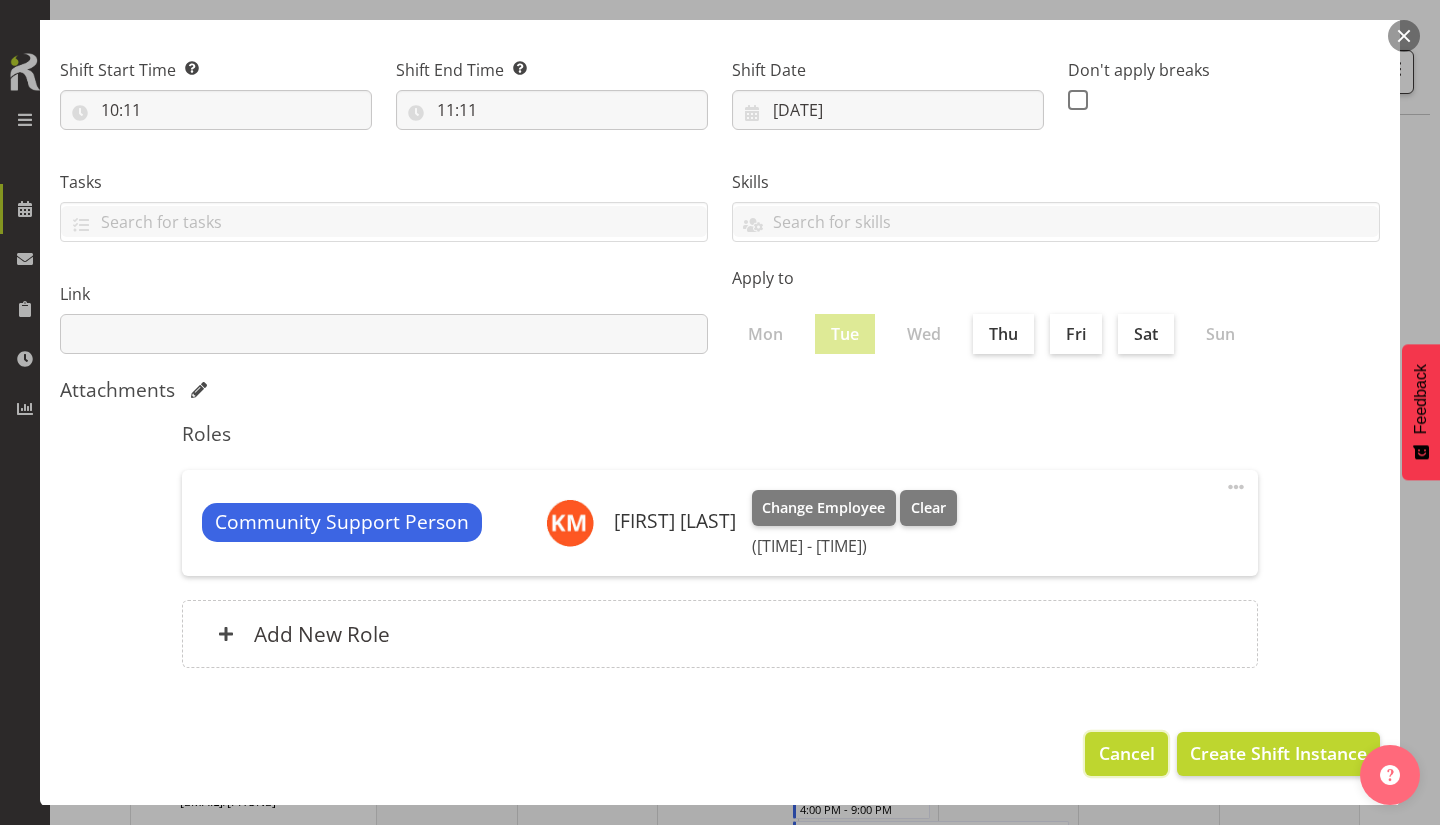 click on "Cancel" at bounding box center (1127, 753) 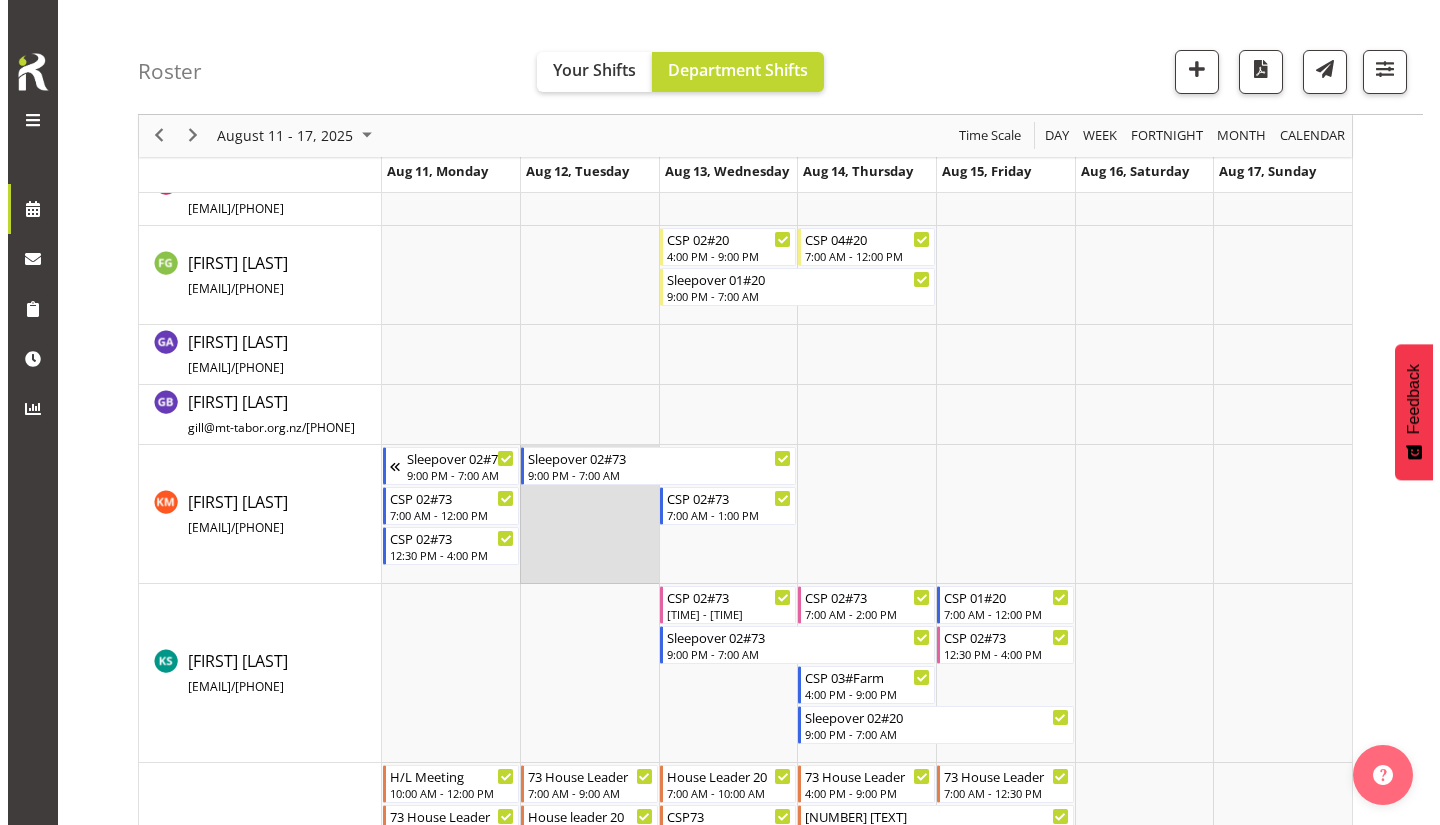 scroll, scrollTop: 473, scrollLeft: 0, axis: vertical 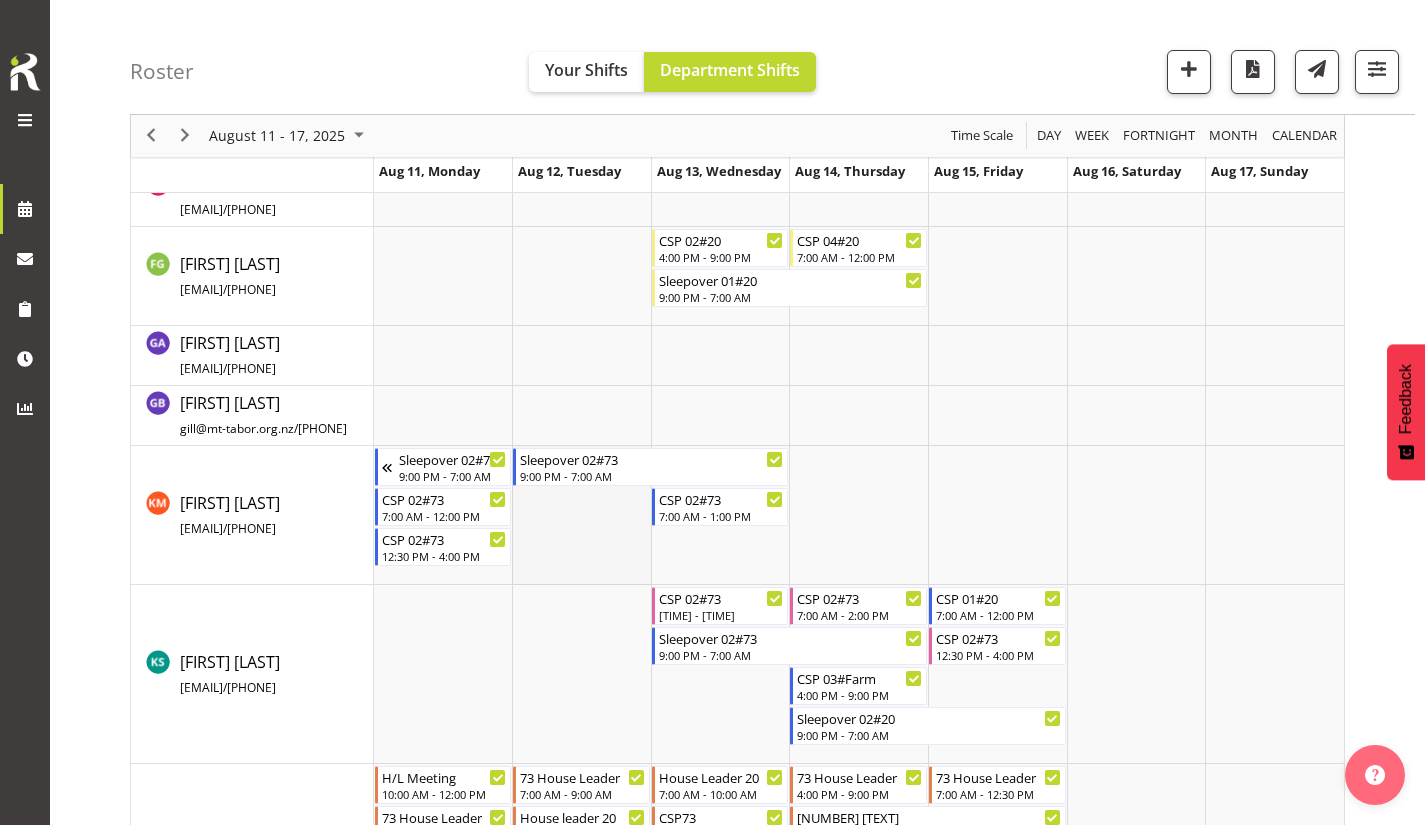 click at bounding box center [581, 515] 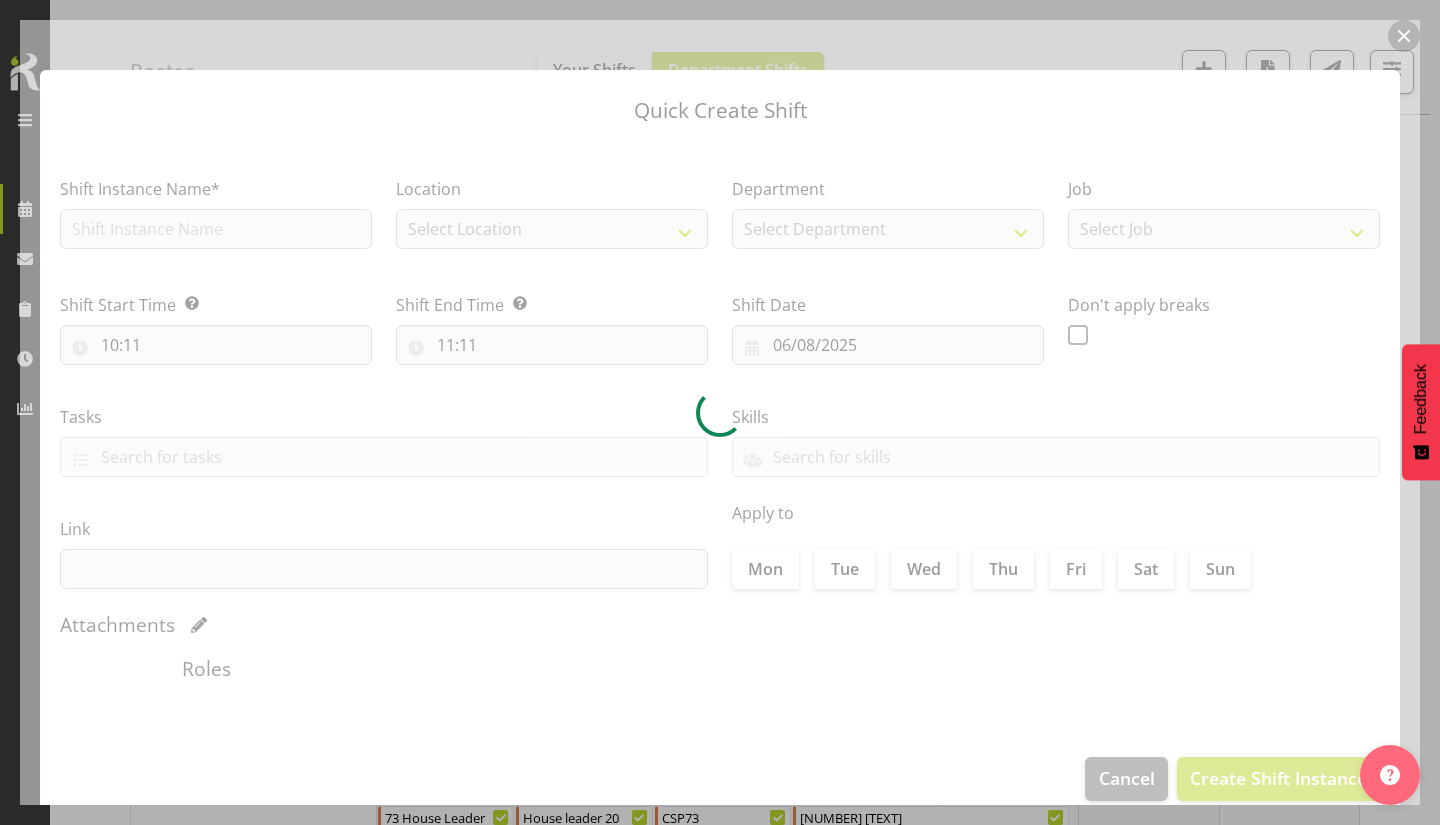 type on "[DATE]" 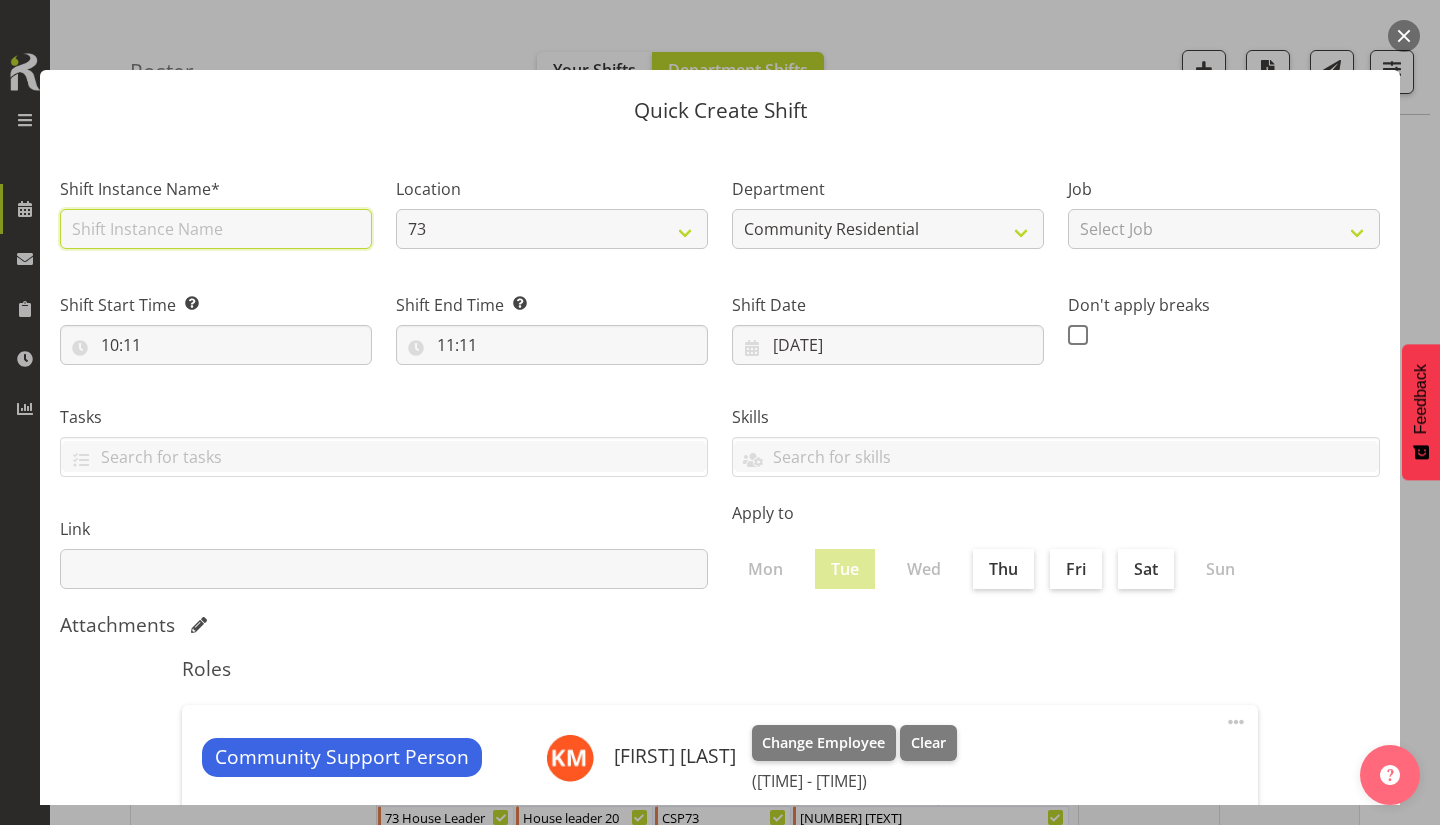 click at bounding box center [216, 229] 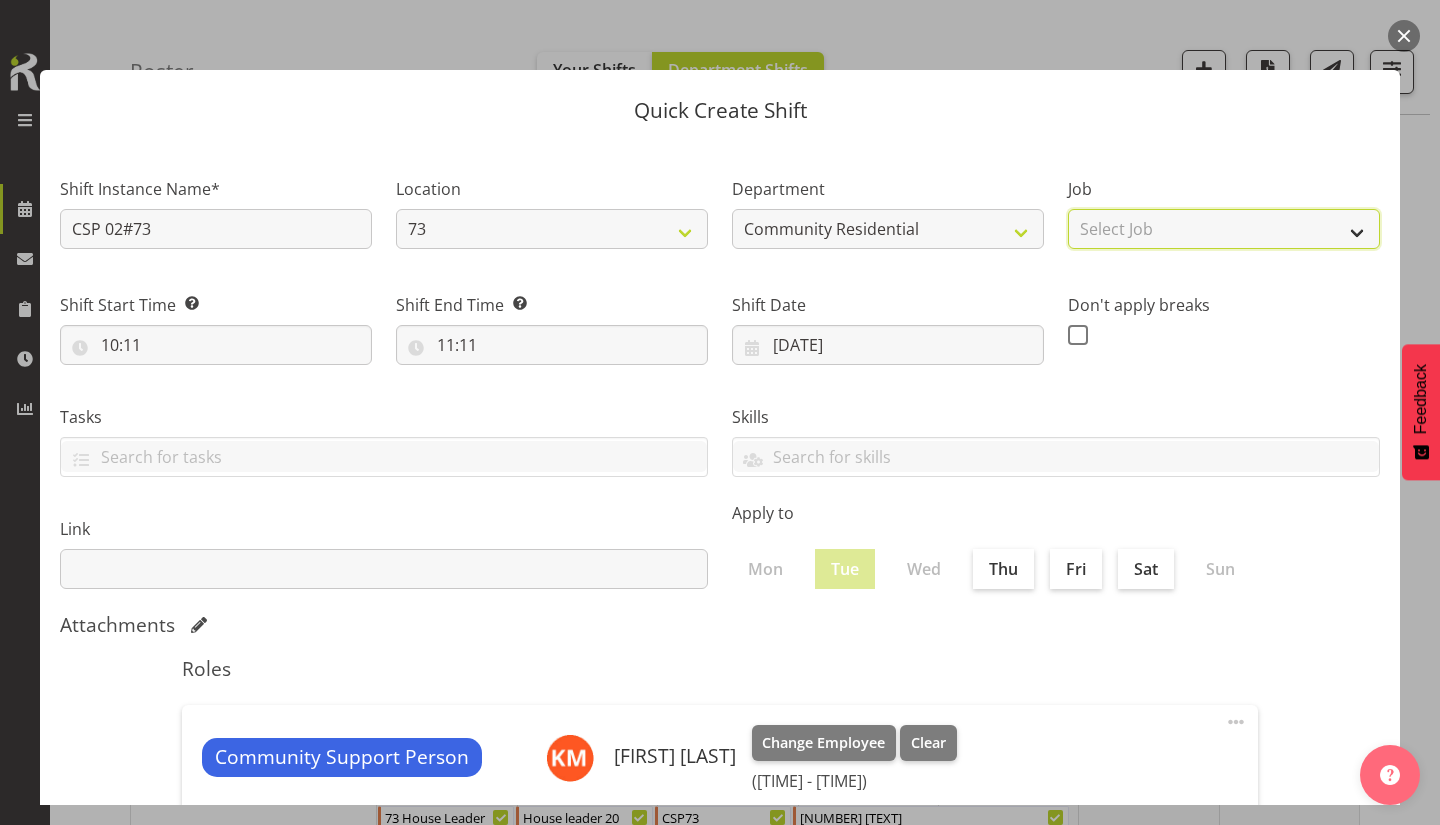 click on "Select Job  Accounts Admin Art Coordinator Community Leader Community Support Person Community Support Person-Casual House Leader Office Admin Senior Coordinator Service Manager Volunteer" at bounding box center [1224, 229] 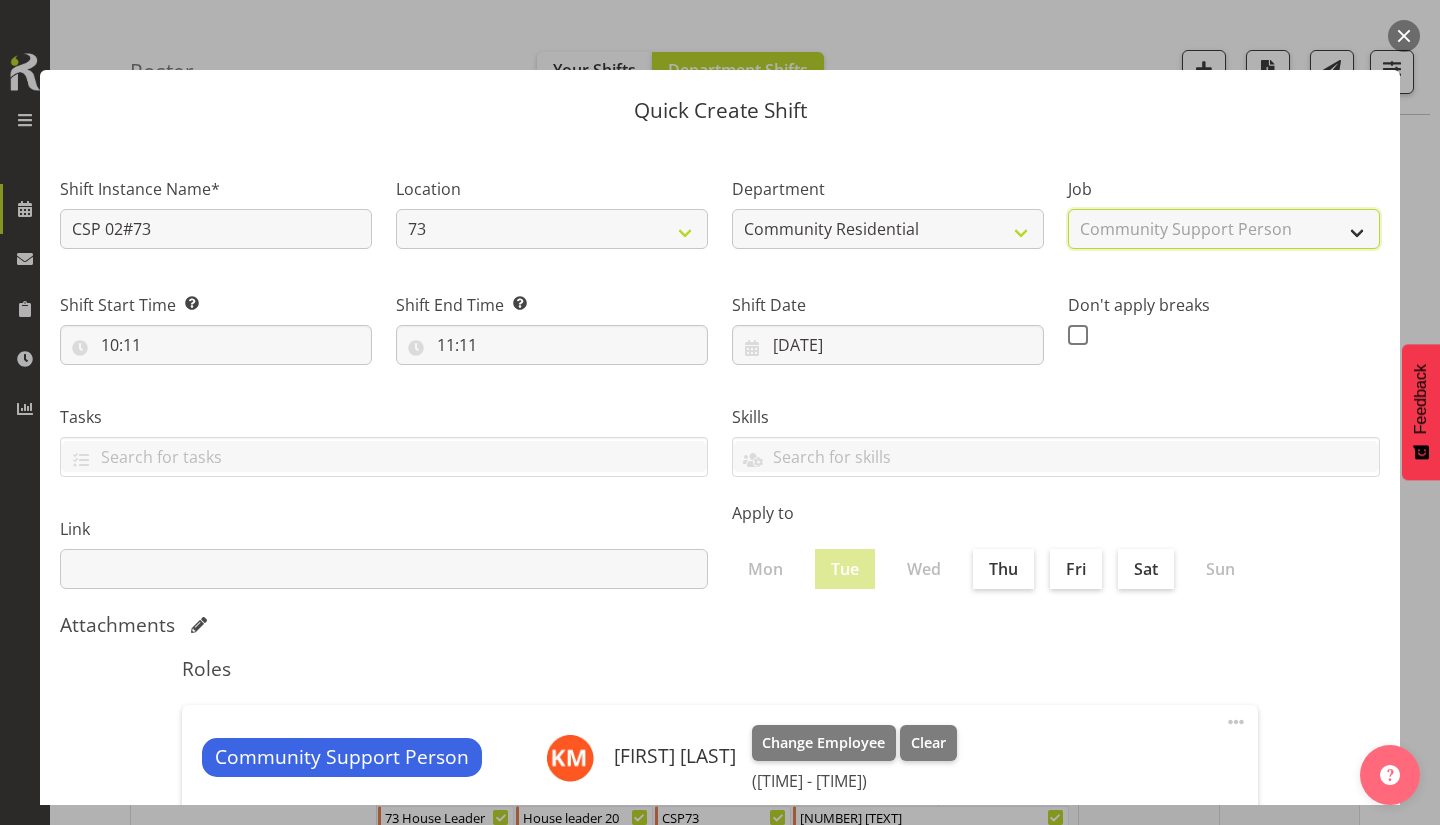 click on "Select Job  Accounts Admin Art Coordinator Community Leader Community Support Person Community Support Person-Casual House Leader Office Admin Senior Coordinator Service Manager Volunteer" at bounding box center [1224, 229] 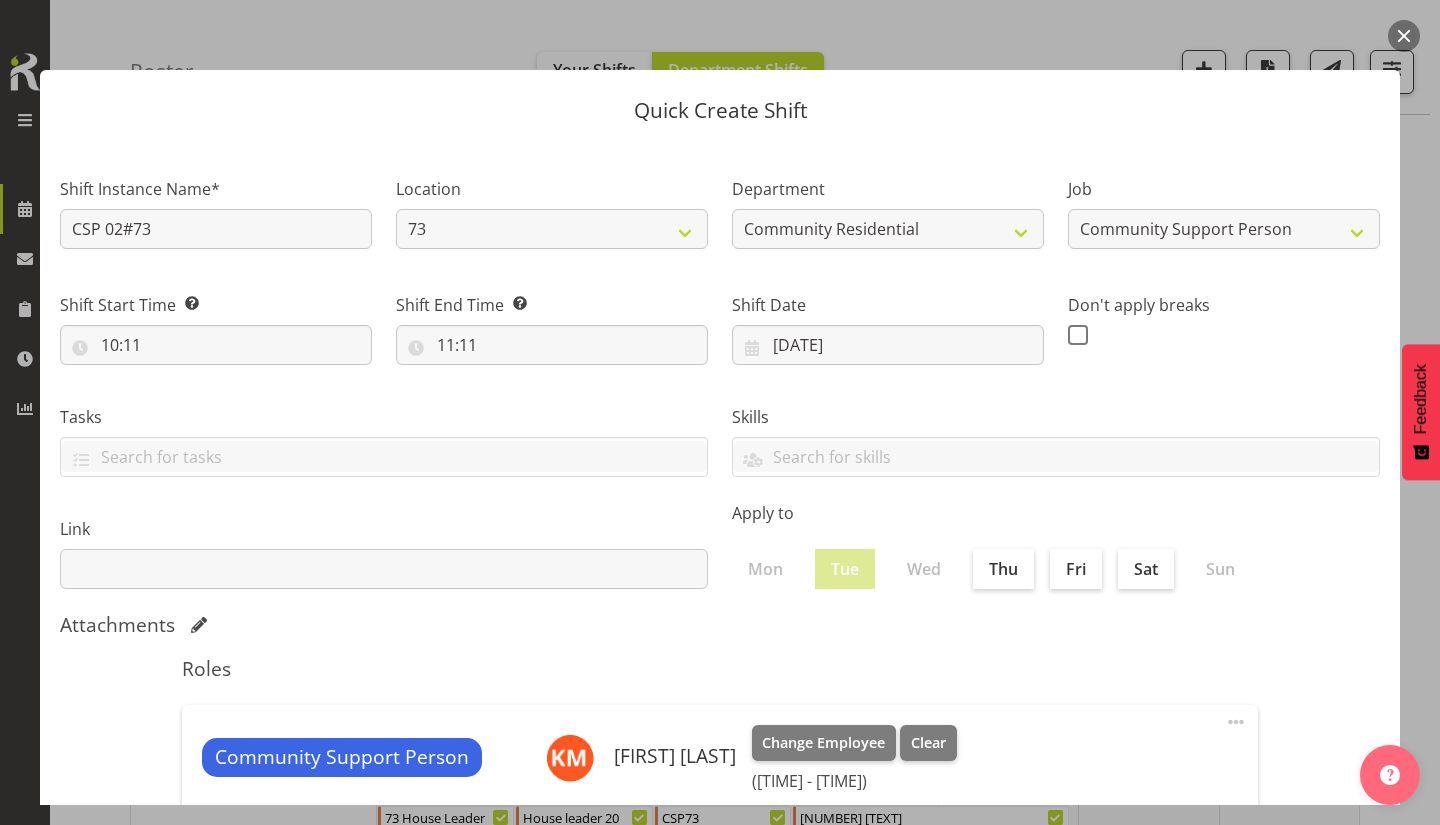 click on "Don't apply breaks" at bounding box center [1224, 321] 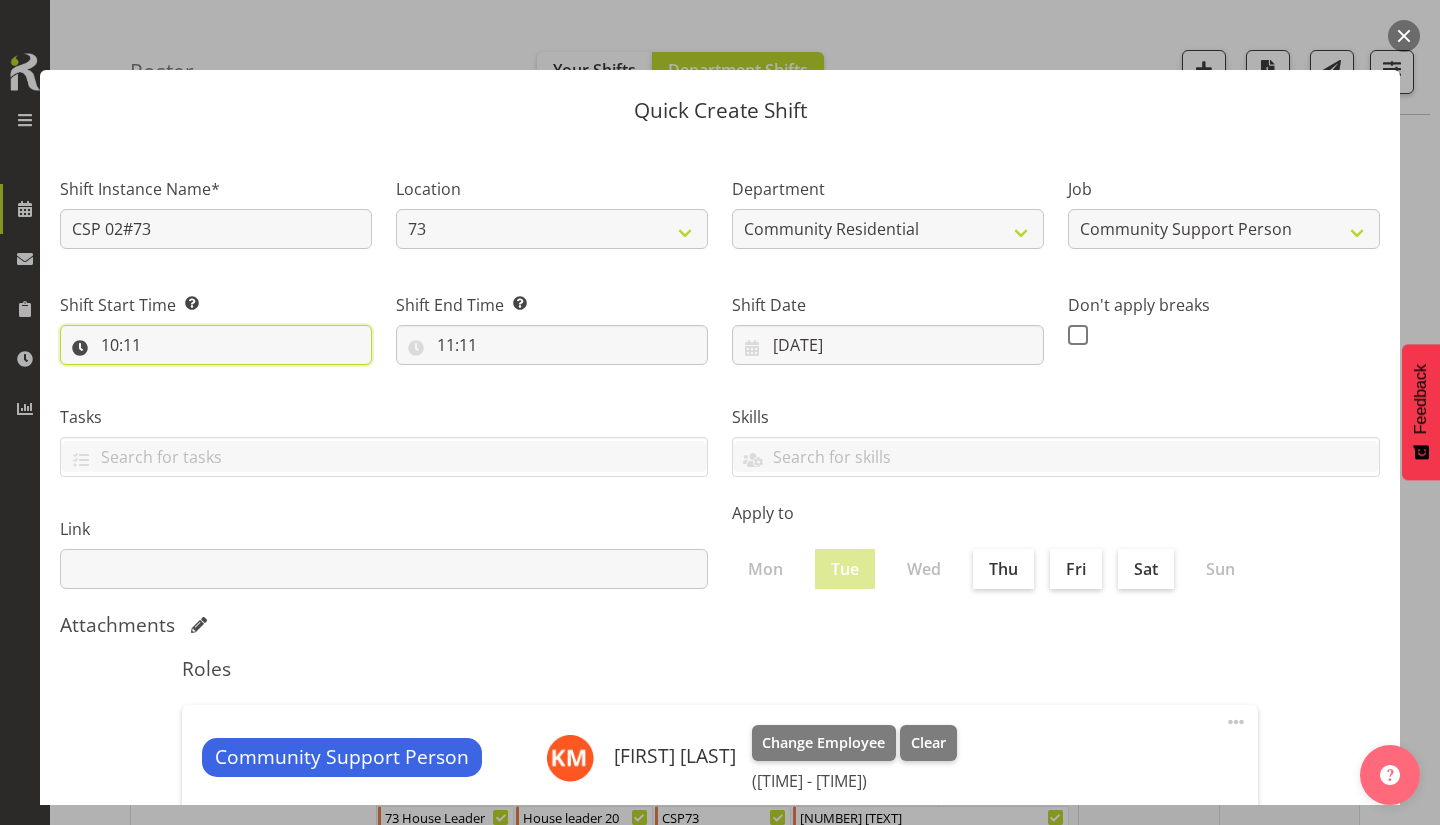 click on "10:11" at bounding box center (216, 345) 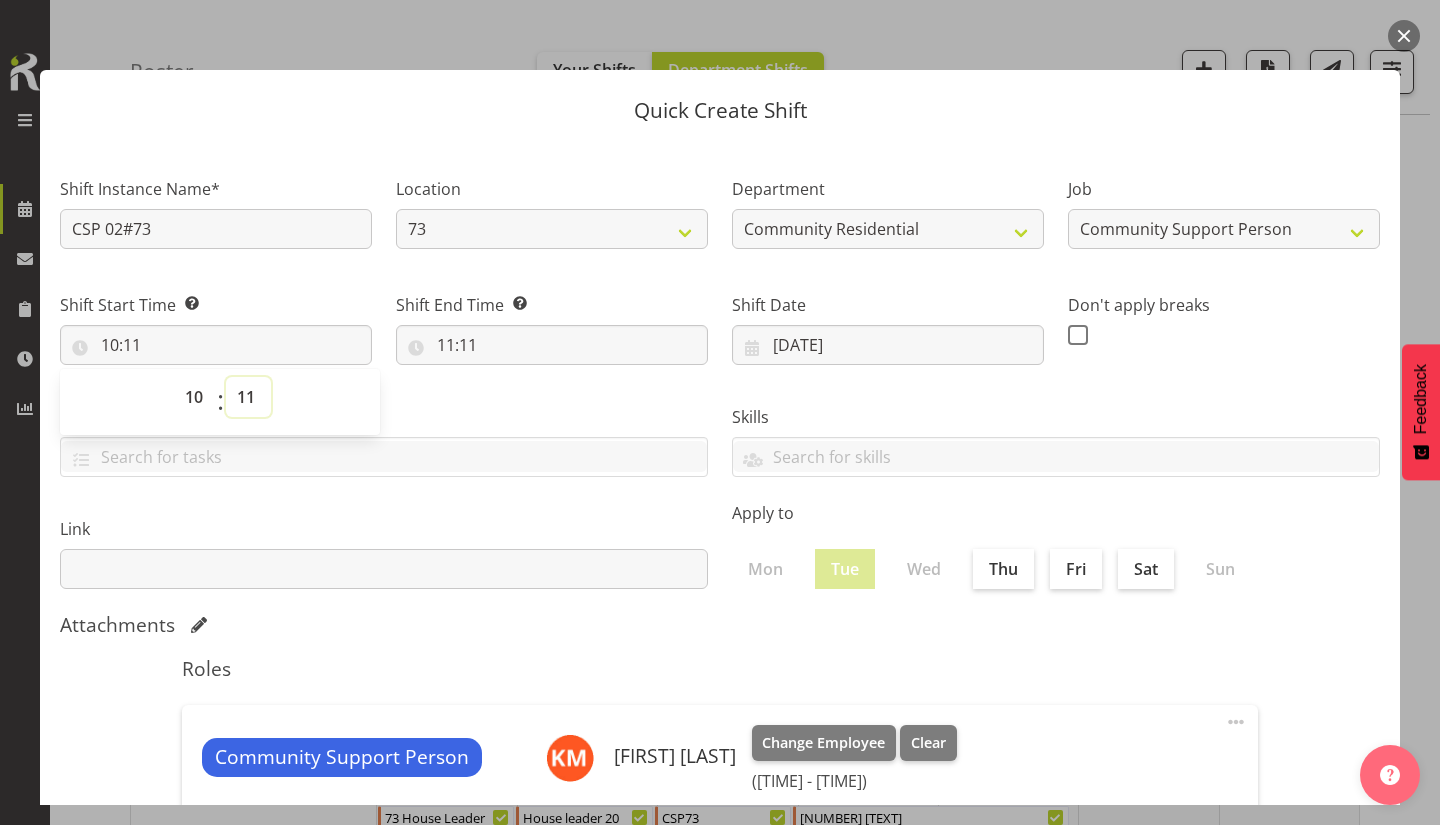 click on "00   01   02   03   04   05   06   07   08   09   10   11   12   13   14   15   16   17   18   19   20   21   22   23   24   25   26   27   28   29   30   31   32   33   34   35   36   37   38   39   40   41   42   43   44   45   46   47   48   49   50   51   52   53   54   55   56   57   58   59" at bounding box center [248, 397] 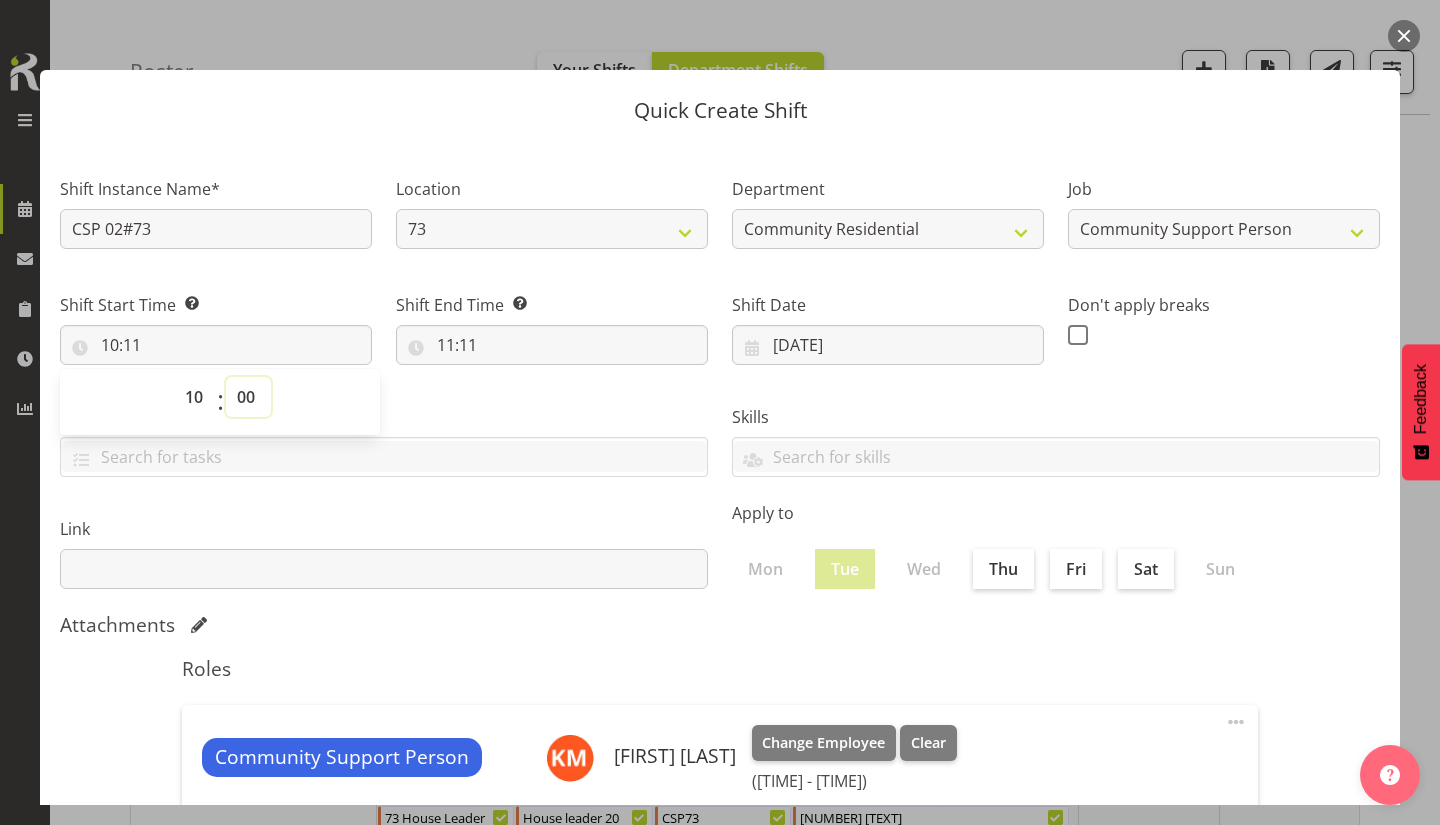 click on "00   01   02   03   04   05   06   07   08   09   10   11   12   13   14   15   16   17   18   19   20   21   22   23   24   25   26   27   28   29   30   31   32   33   34   35   36   37   38   39   40   41   42   43   44   45   46   47   48   49   50   51   52   53   54   55   56   57   58   59" at bounding box center (248, 397) 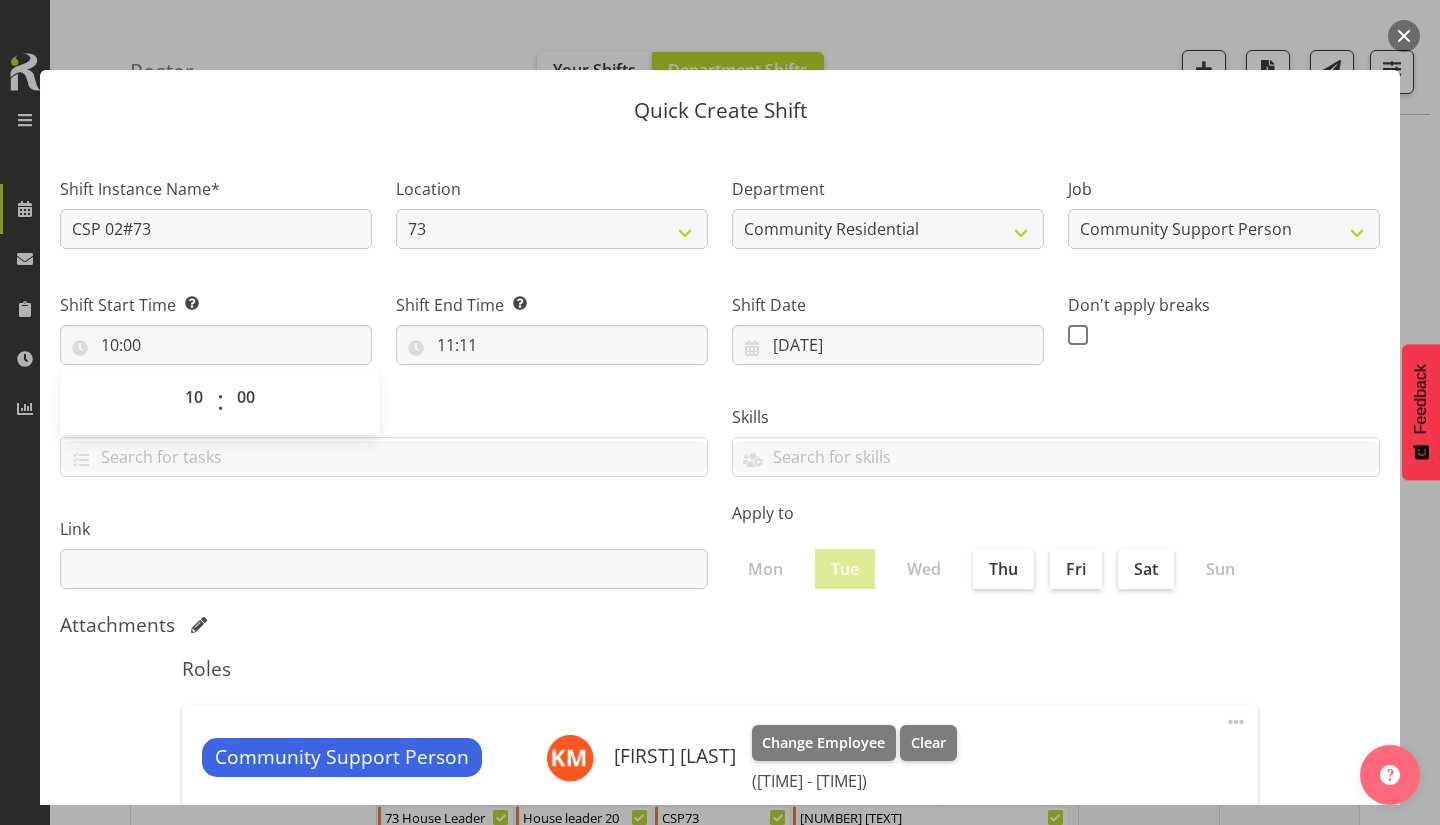 click on "Tasks" at bounding box center [384, 433] 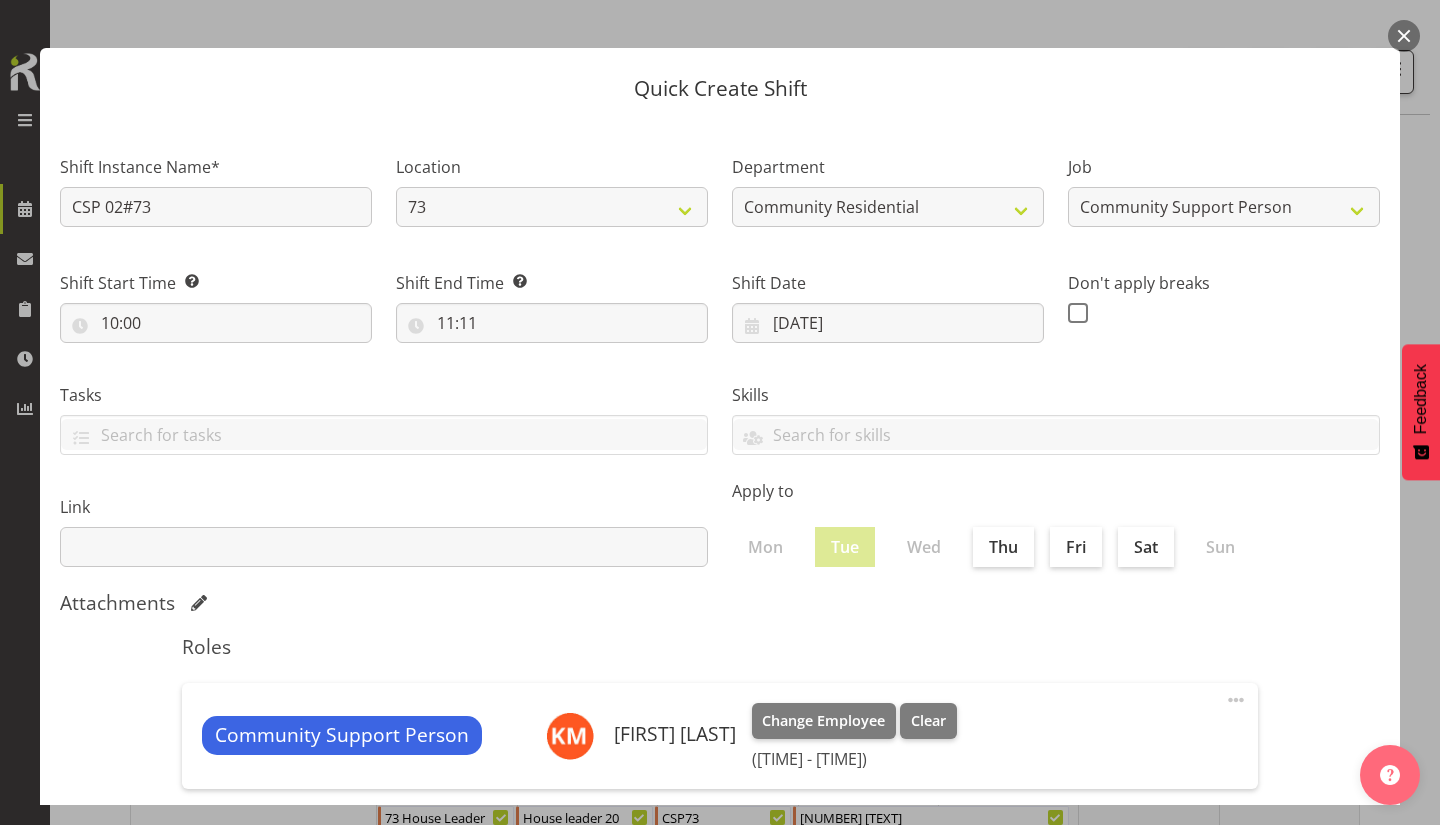 scroll, scrollTop: 22, scrollLeft: 0, axis: vertical 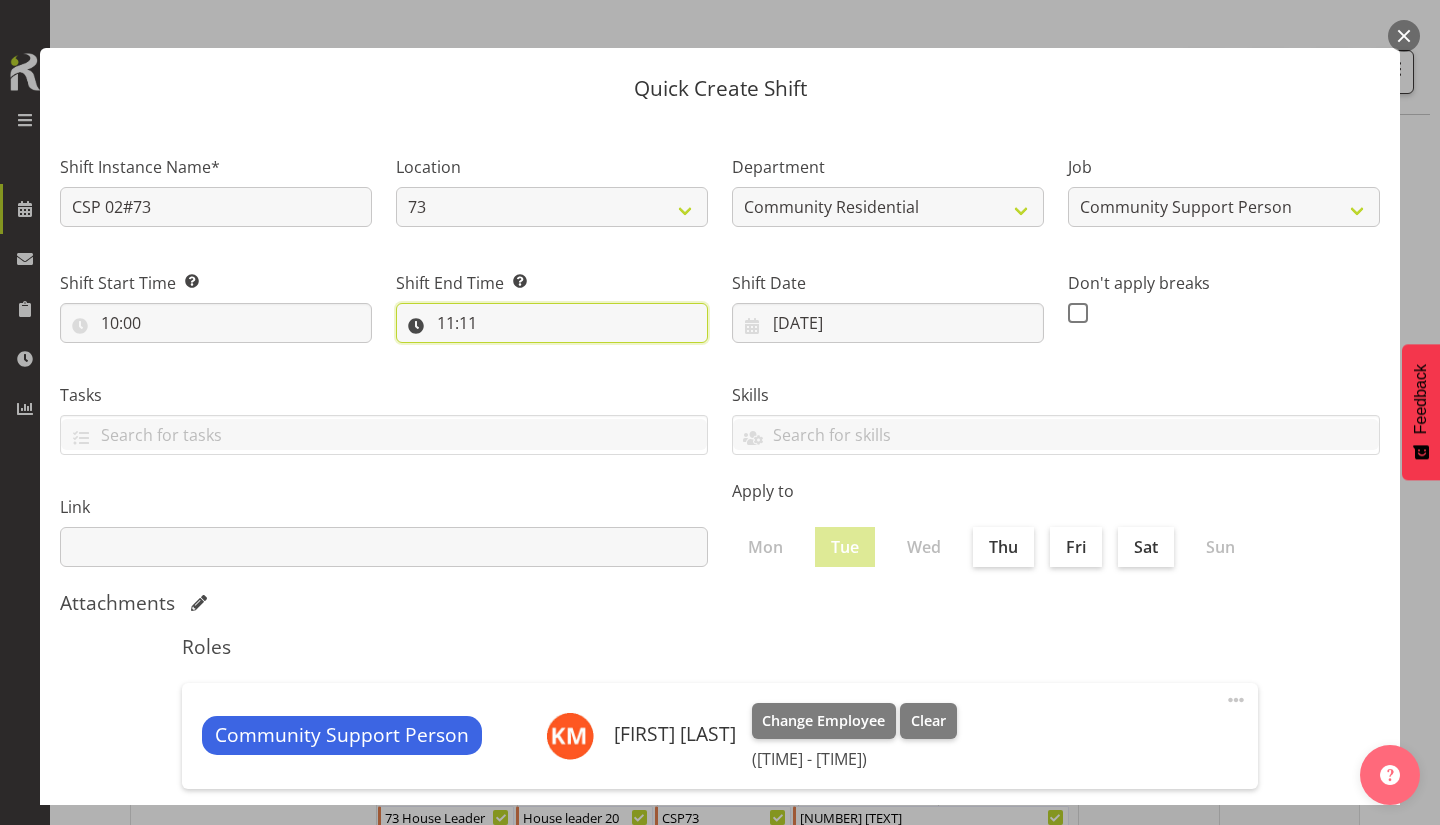 click on "11:11" at bounding box center (552, 323) 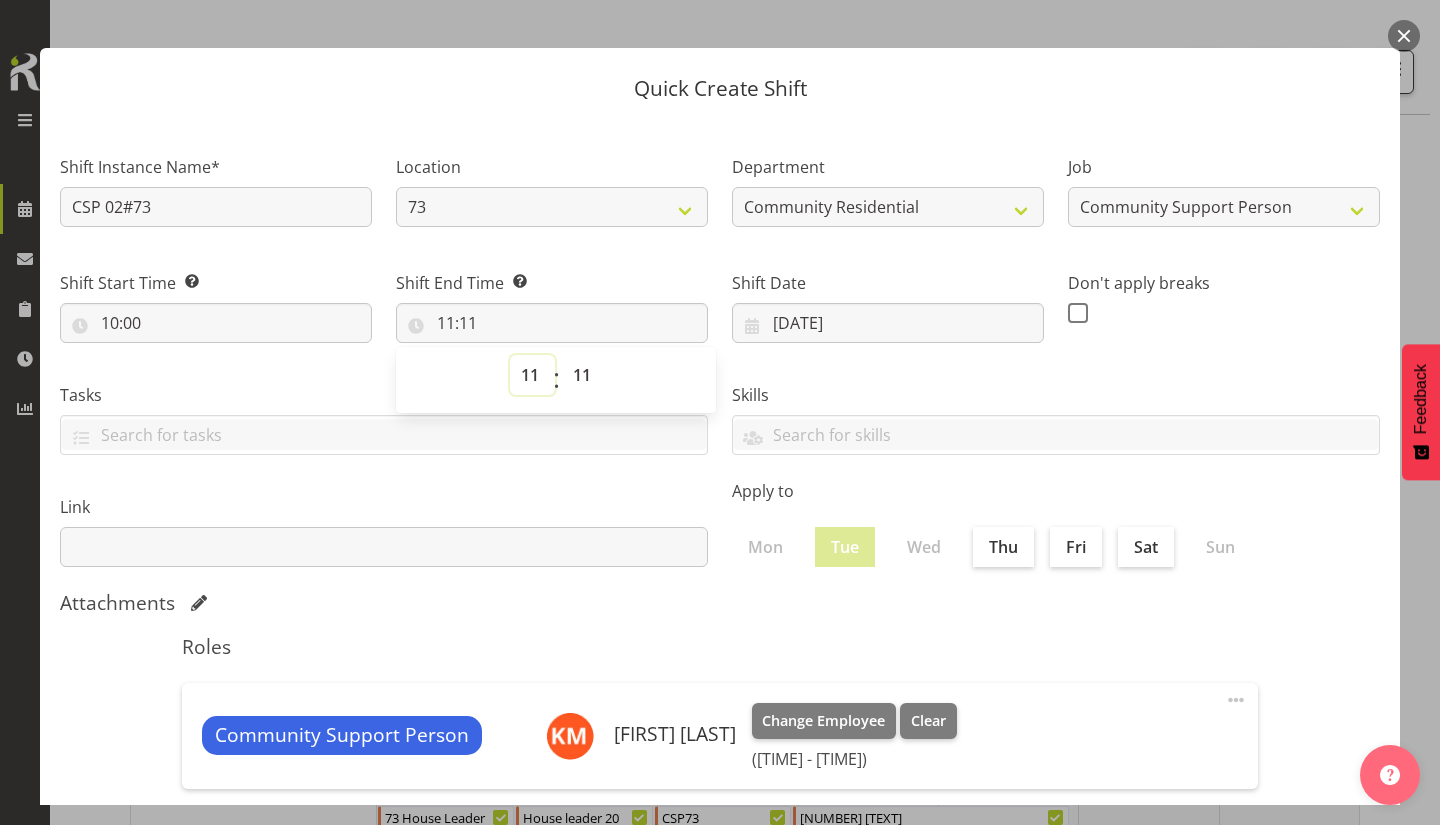 click on "00   01   02   03   04   05   06   07   08   09   10   11   12   13   14   15   16   17   18   19   20   21   22   23" at bounding box center (532, 375) 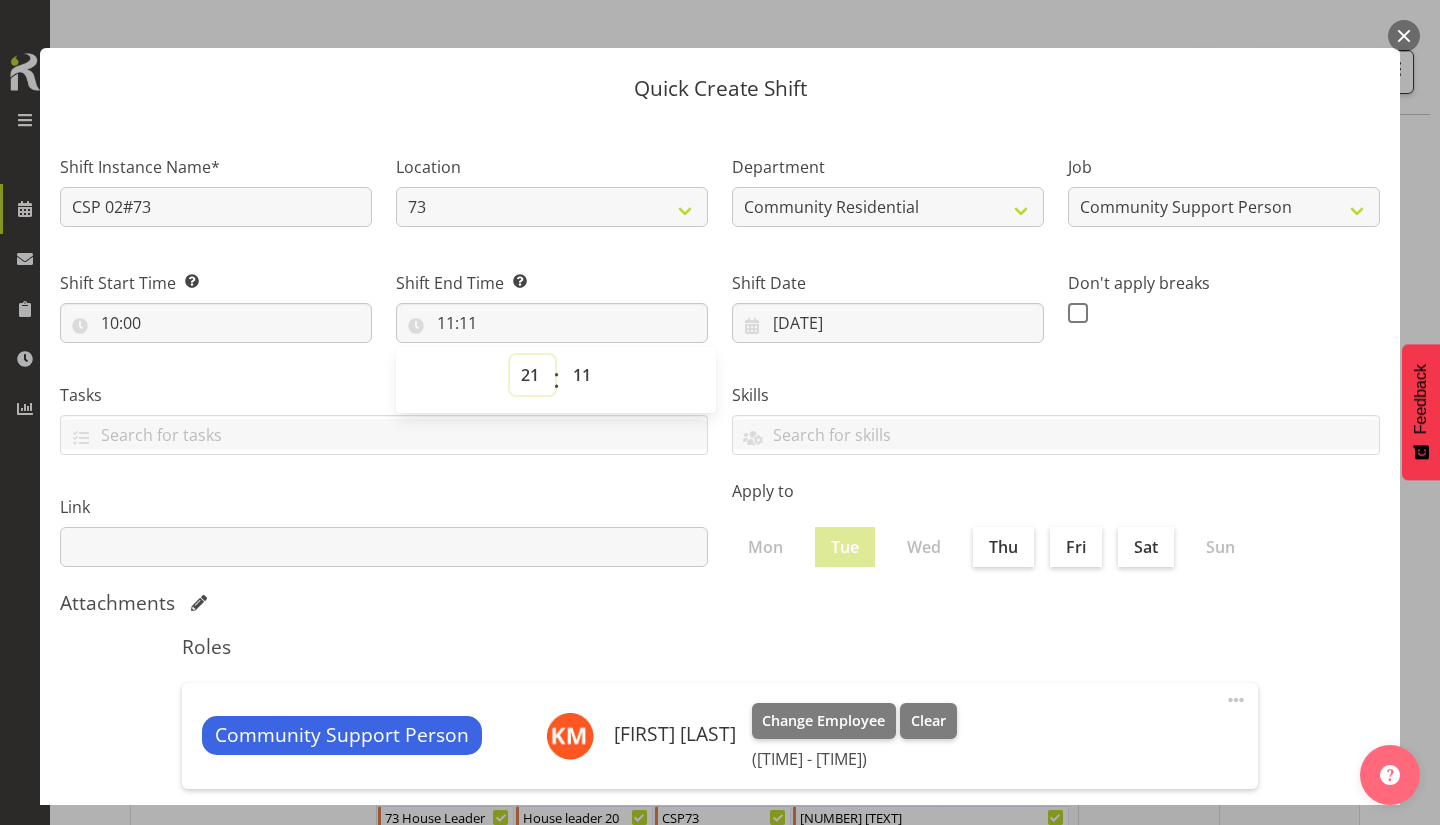 click on "00   01   02   03   04   05   06   07   08   09   10   11   12   13   14   15   16   17   18   19   20   21   22   23" at bounding box center [532, 375] 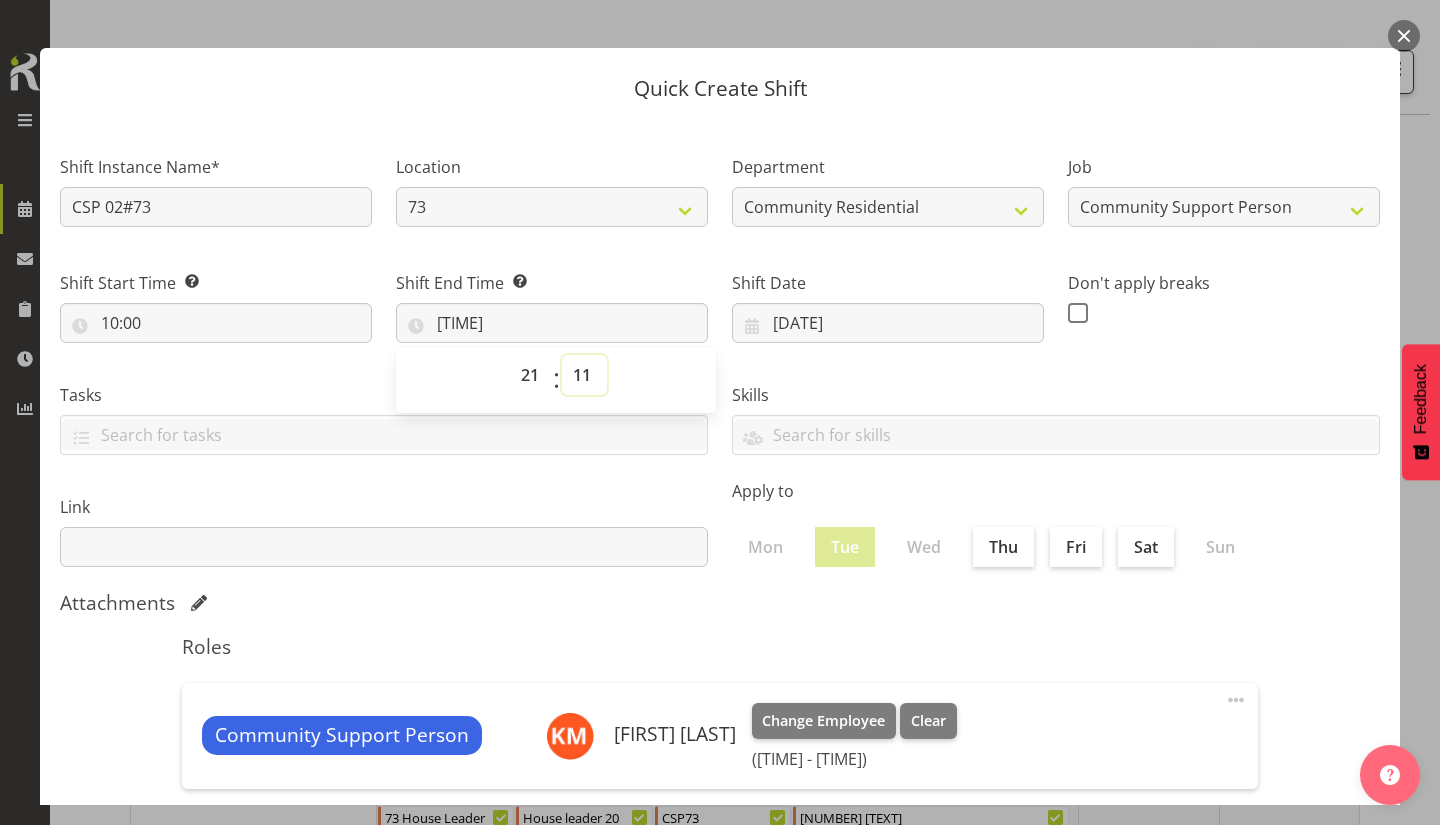 click on "00   01   02   03   04   05   06   07   08   09   10   11   12   13   14   15   16   17   18   19   20   21   22   23   24   25   26   27   28   29   30   31   32   33   34   35   36   37   38   39   40   41   42   43   44   45   46   47   48   49   50   51   52   53   54   55   56   57   58   59" at bounding box center (584, 375) 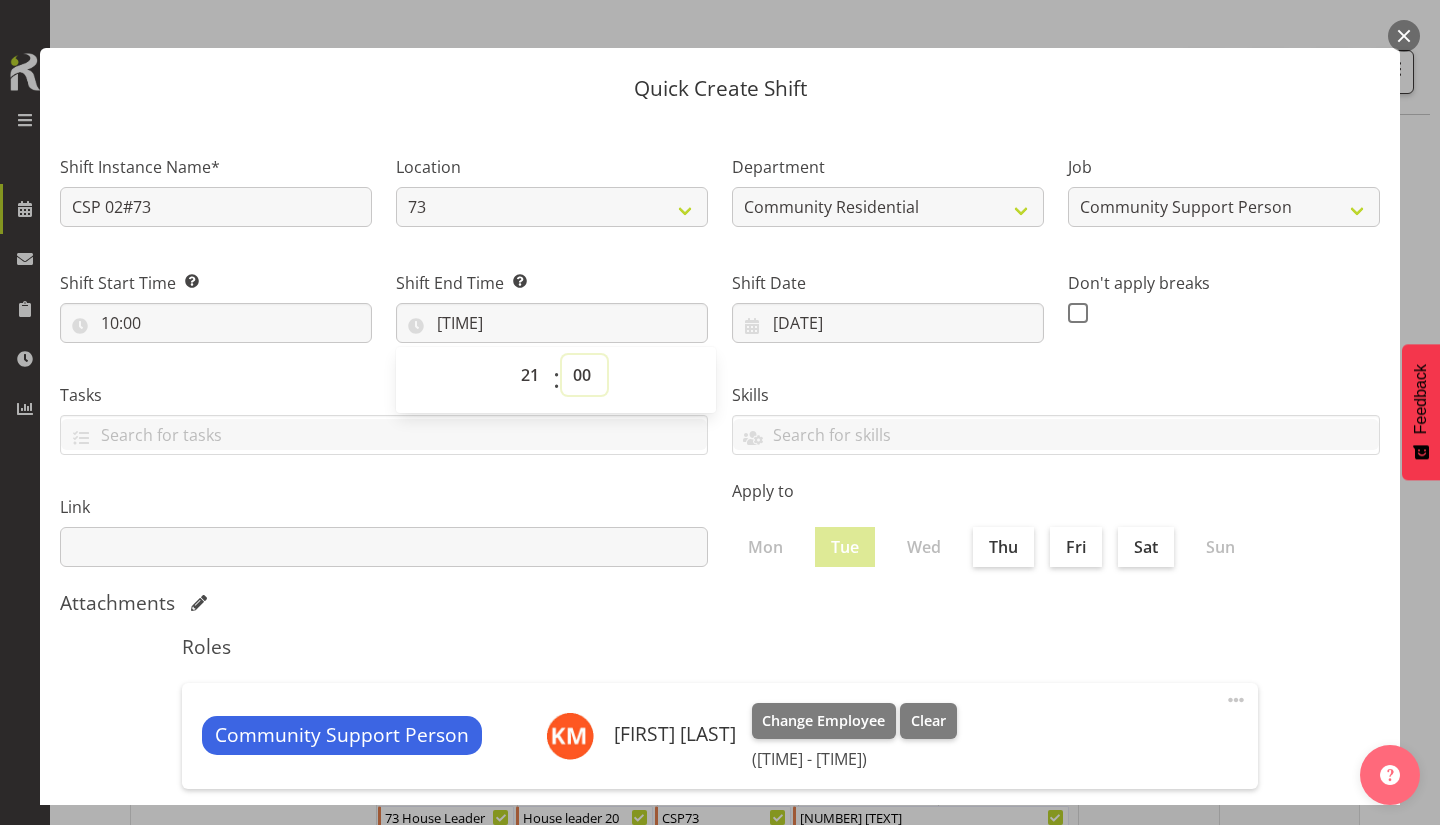 click on "00   01   02   03   04   05   06   07   08   09   10   11   12   13   14   15   16   17   18   19   20   21   22   23   24   25   26   27   28   29   30   31   32   33   34   35   36   37   38   39   40   41   42   43   44   45   46   47   48   49   50   51   52   53   54   55   56   57   58   59" at bounding box center [584, 375] 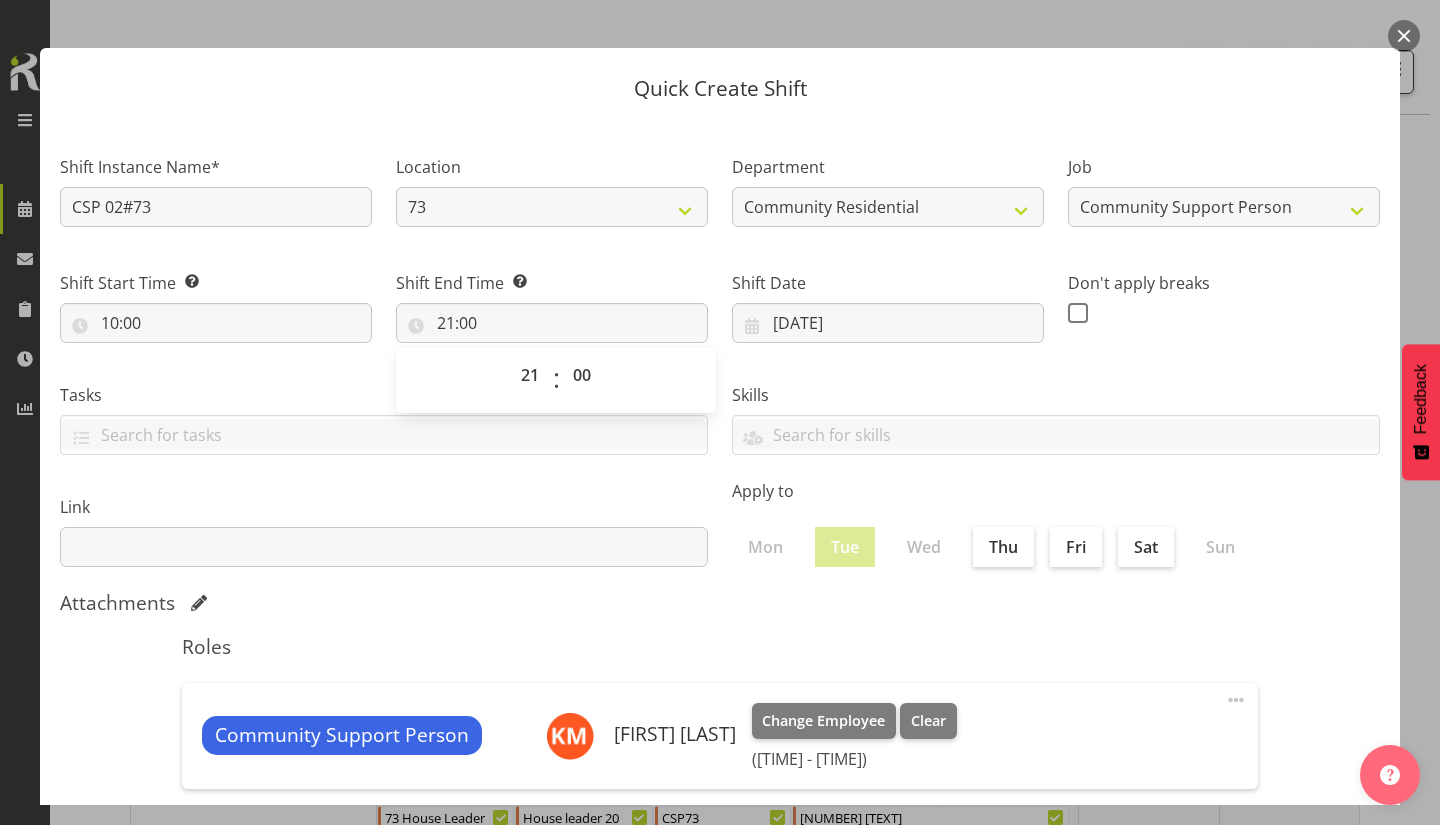 click on "Skills" at bounding box center [1056, 395] 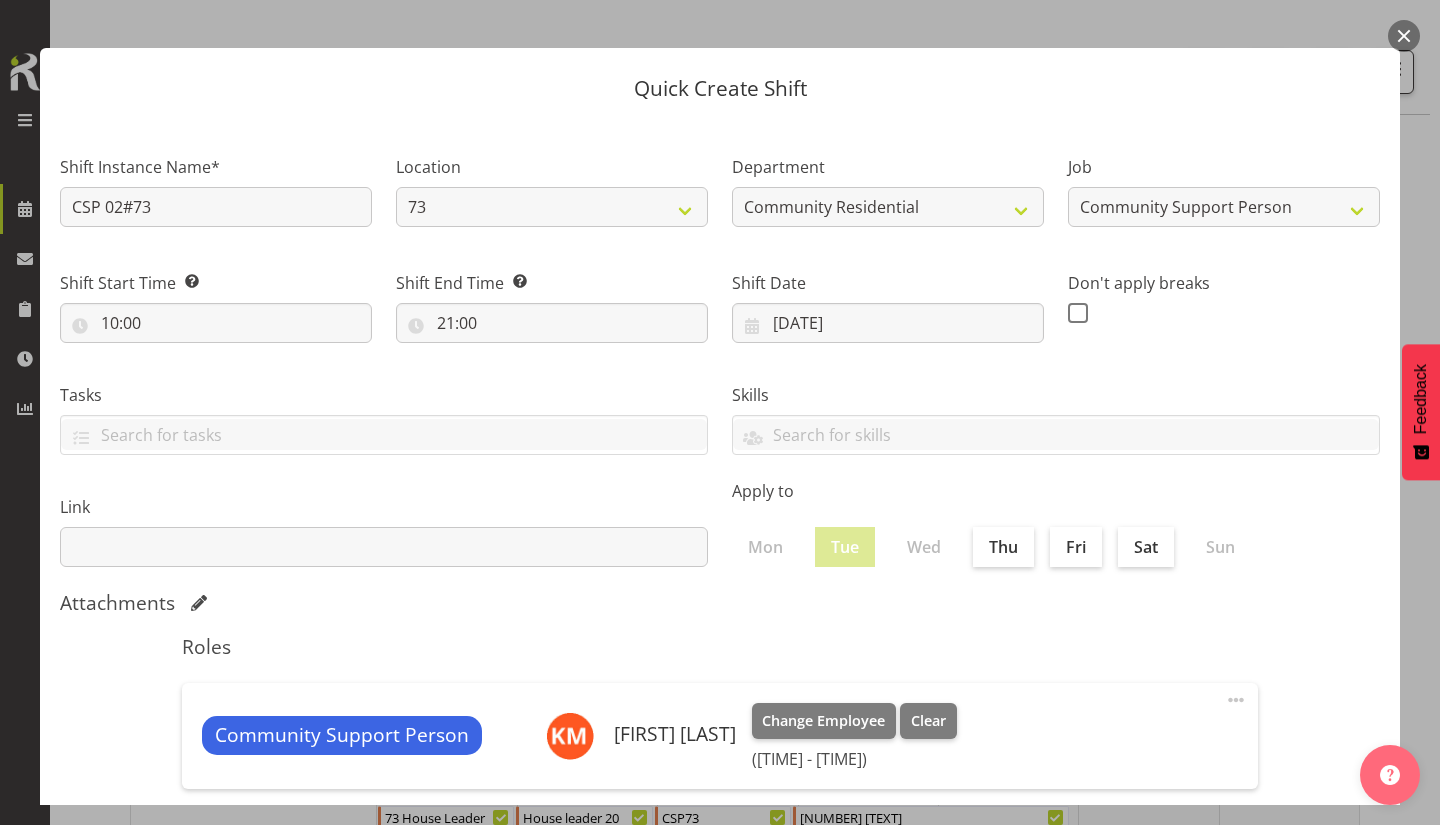 scroll, scrollTop: 235, scrollLeft: 0, axis: vertical 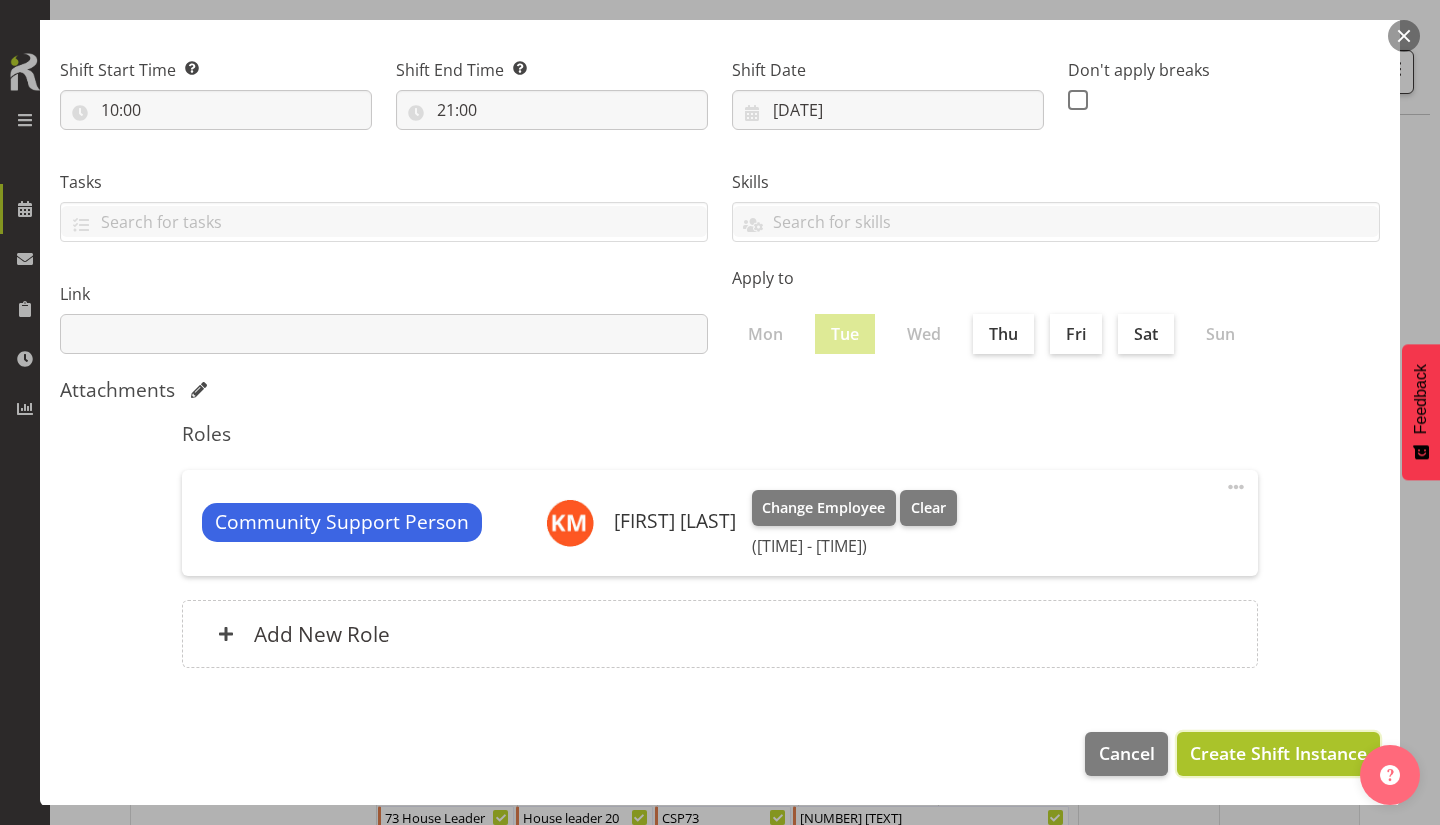 click on "Create Shift Instance" at bounding box center (1278, 753) 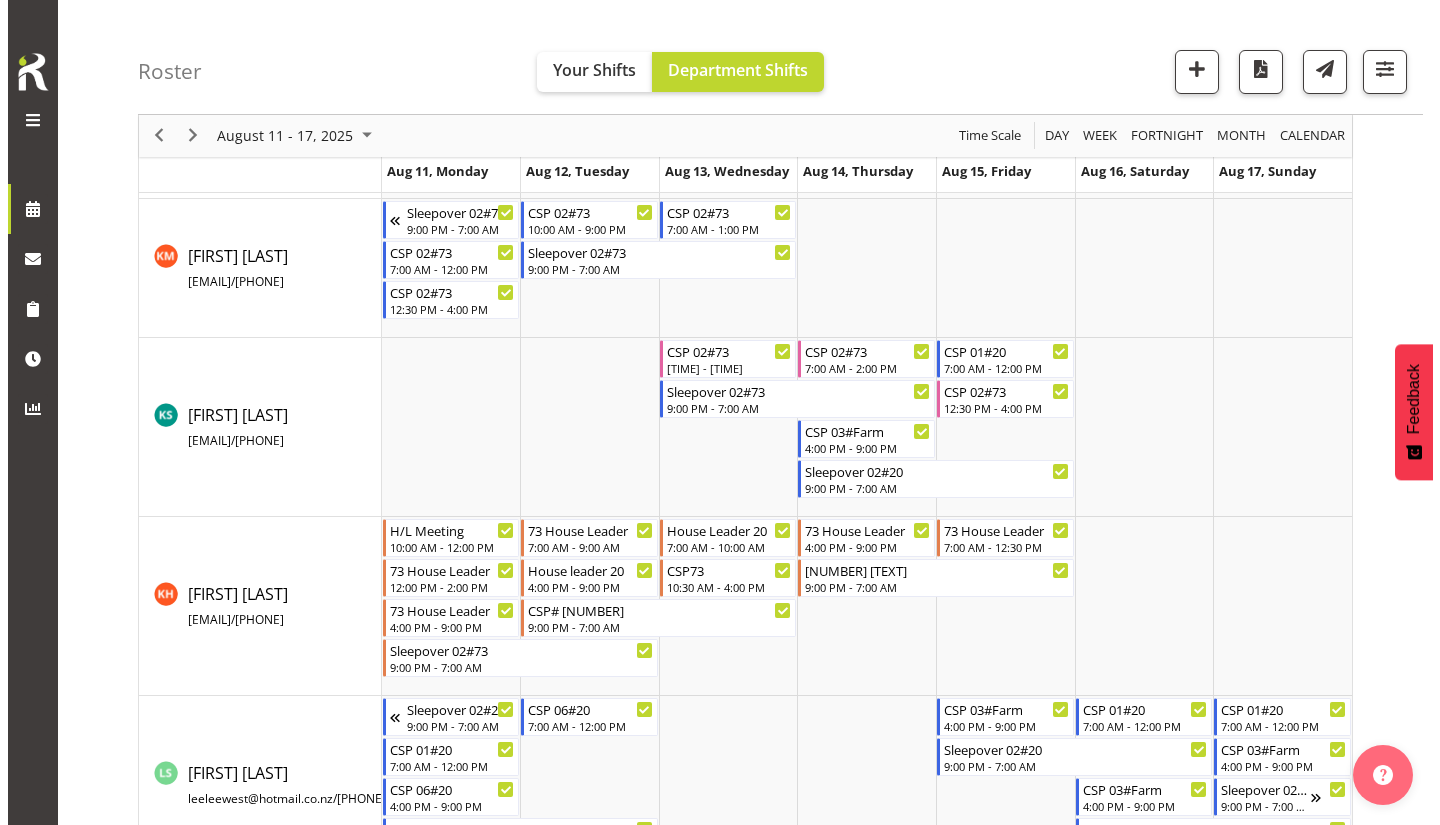 scroll, scrollTop: 725, scrollLeft: 0, axis: vertical 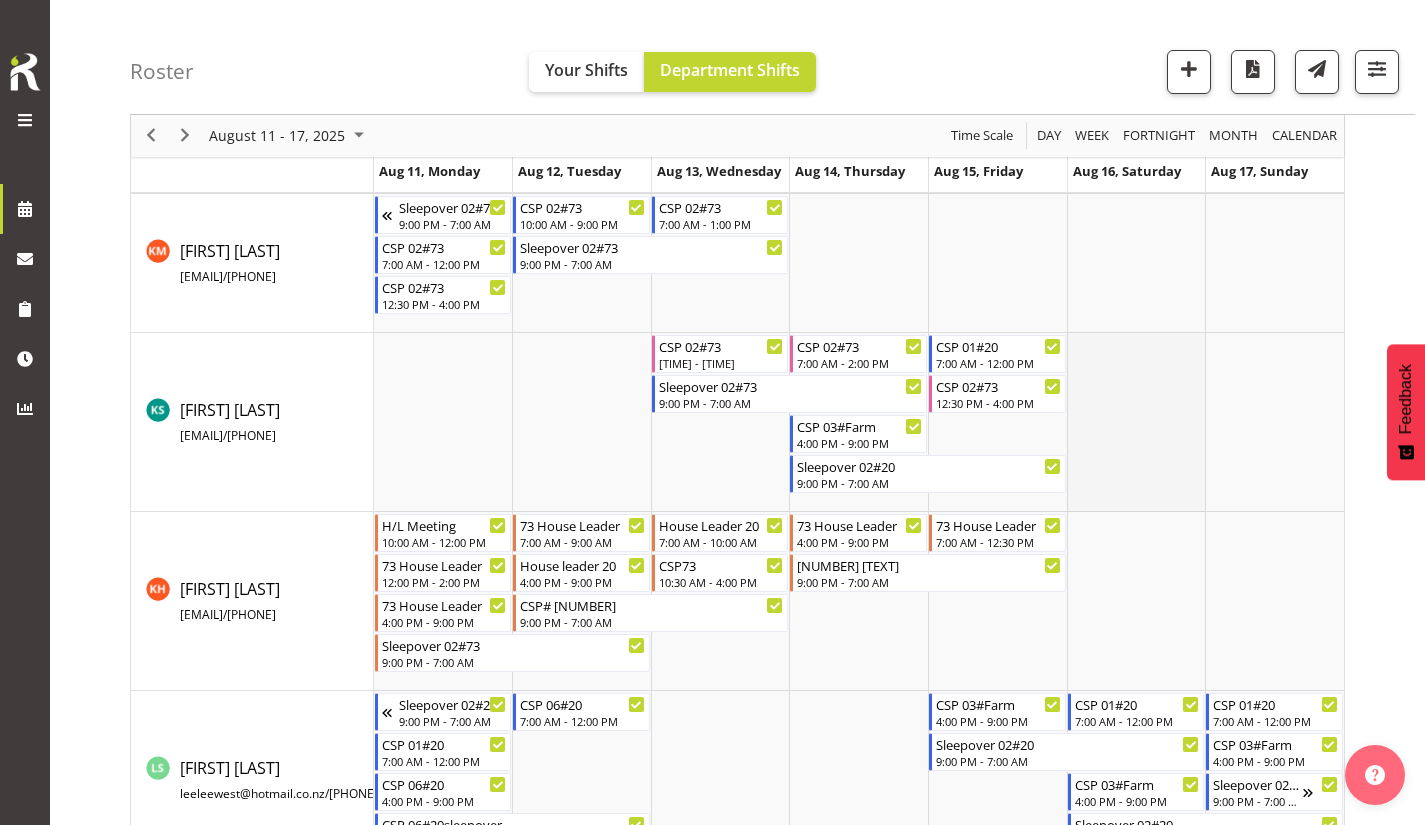 click at bounding box center [1136, 422] 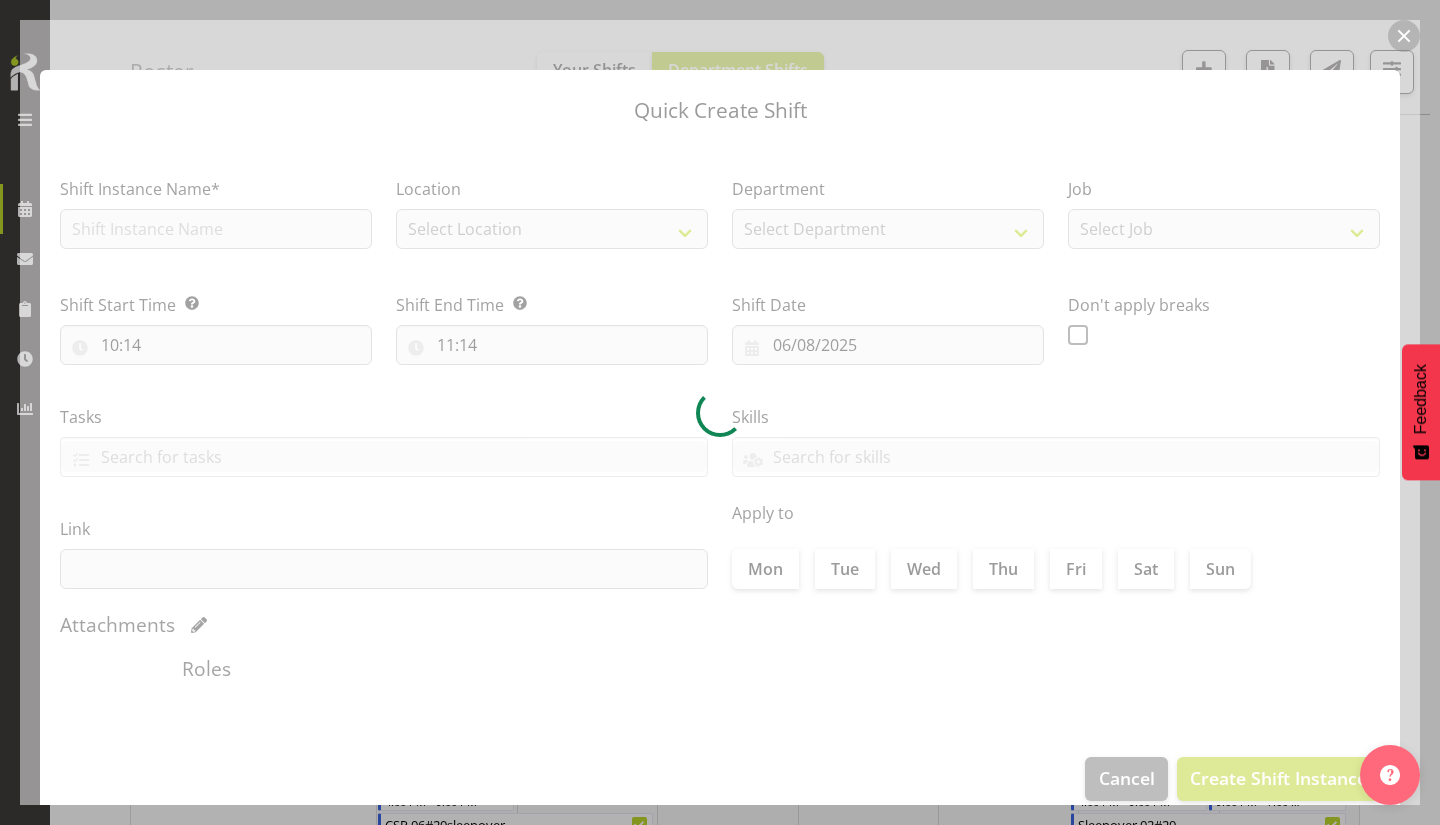type on "[DATE]" 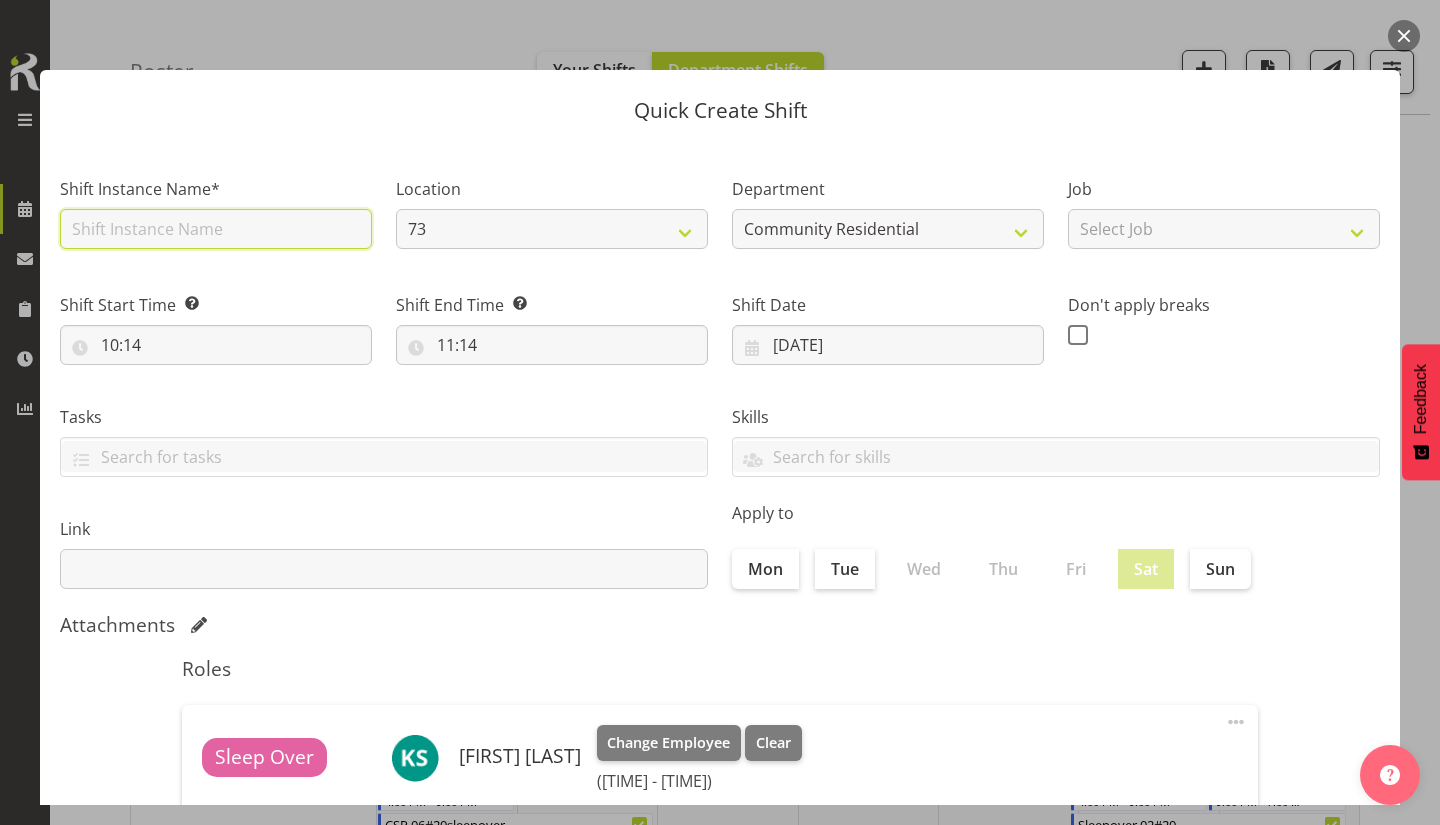 click at bounding box center [216, 229] 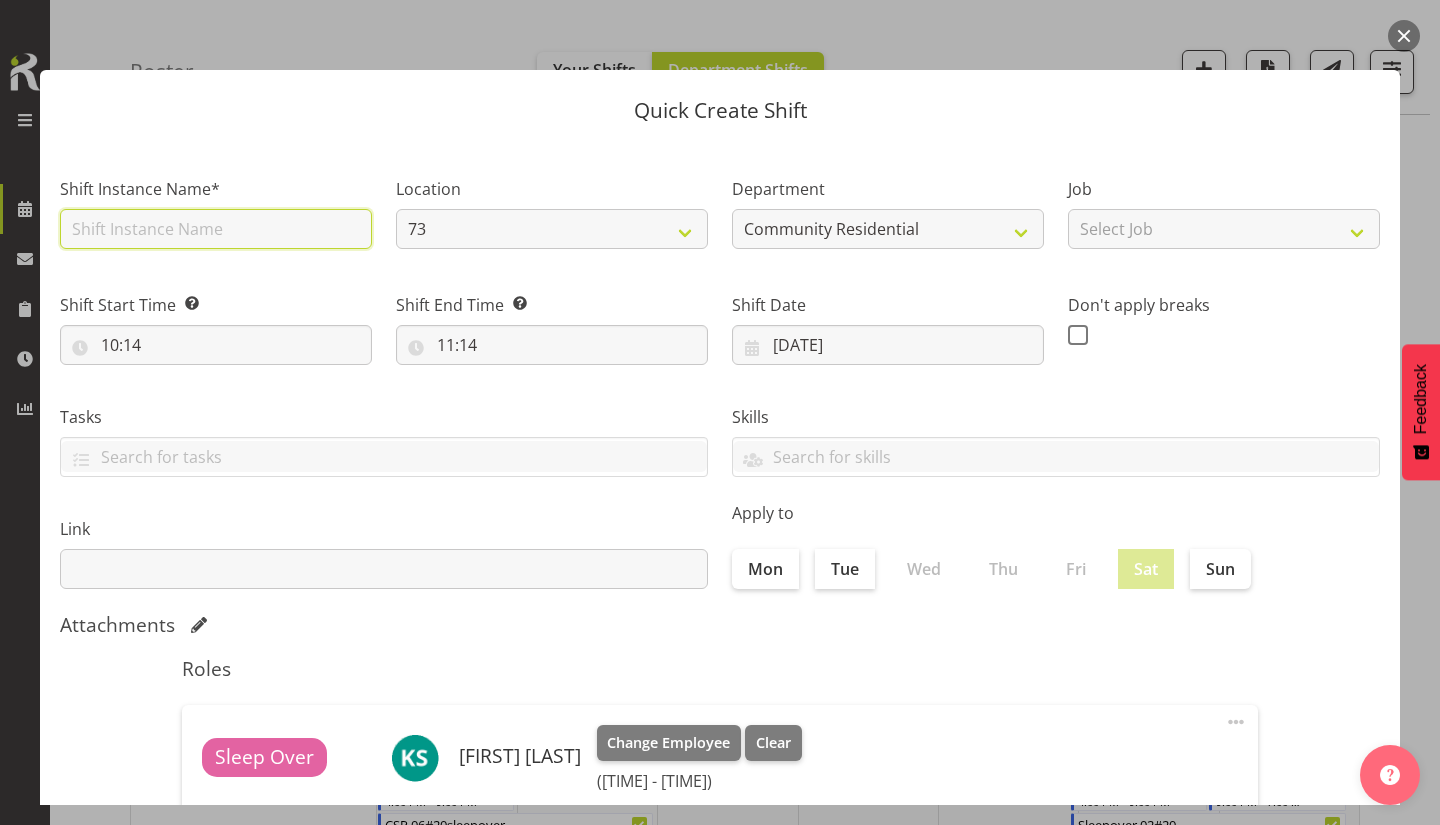 type on "CSP 02#73" 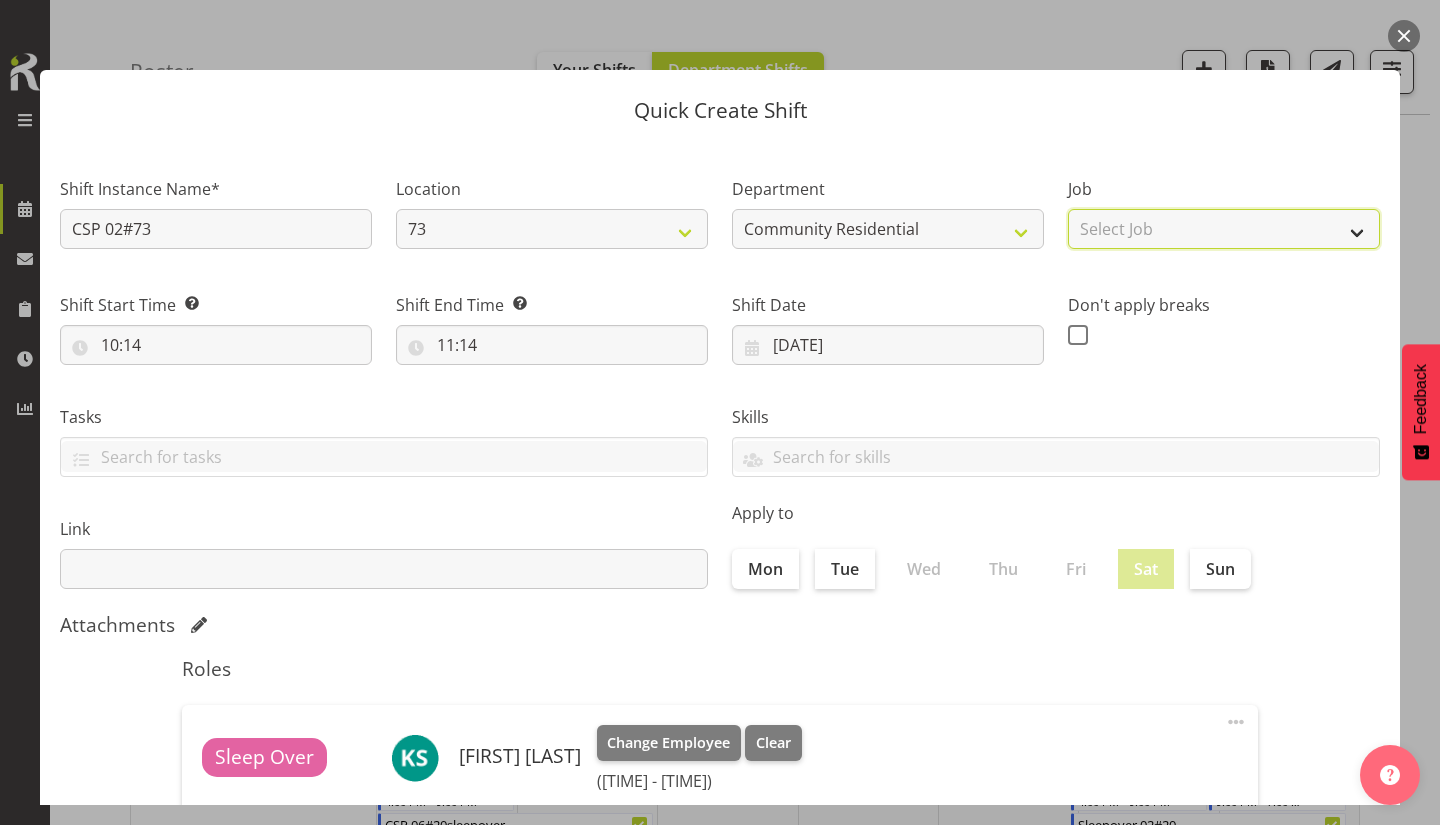 click on "Select Job  Accounts Admin Art Coordinator Community Leader Community Support Person Community Support Person-Casual House Leader Office Admin Senior Coordinator Service Manager Volunteer" at bounding box center (1224, 229) 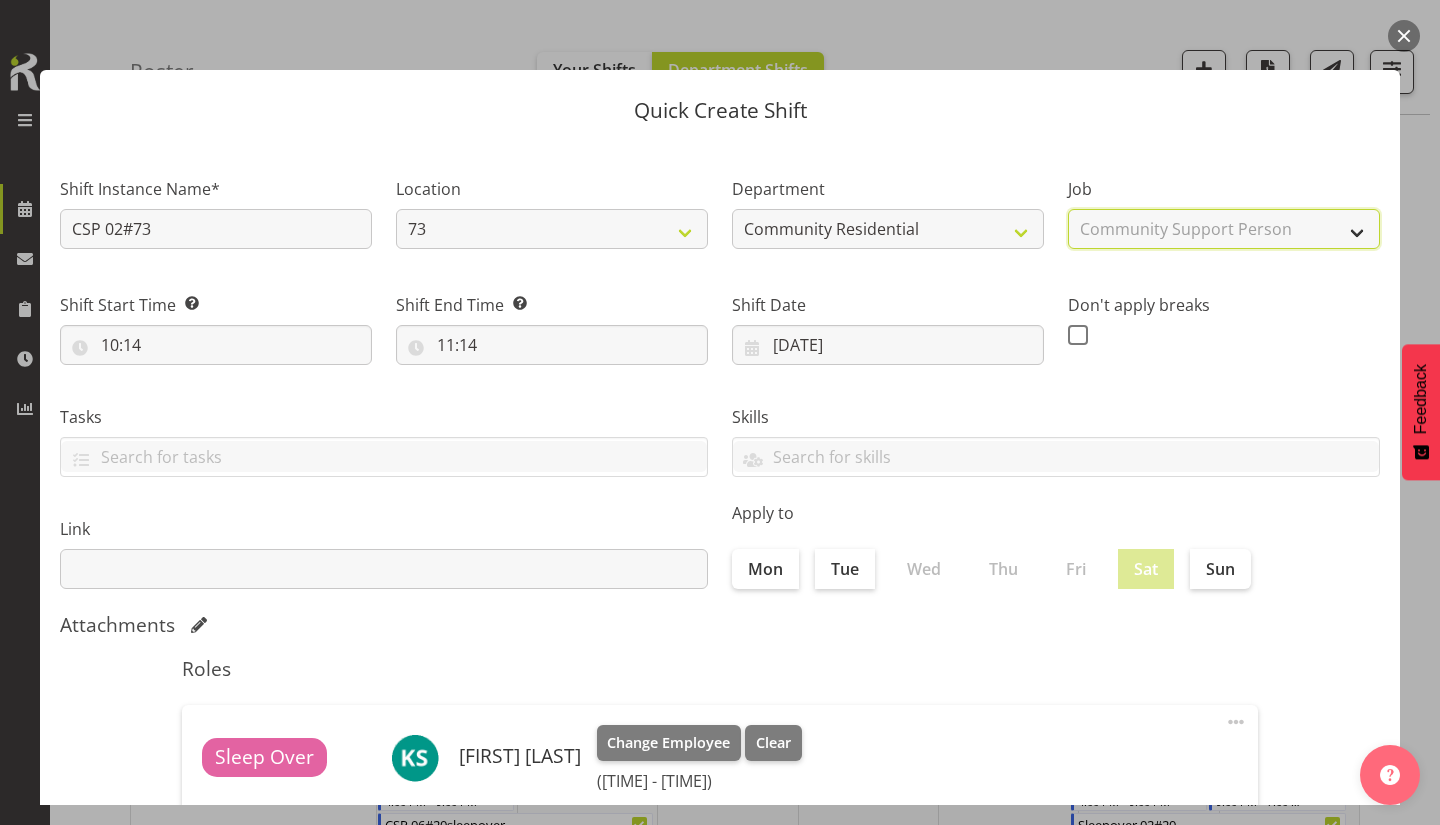 click on "Select Job  Accounts Admin Art Coordinator Community Leader Community Support Person Community Support Person-Casual House Leader Office Admin Senior Coordinator Service Manager Volunteer" at bounding box center (1224, 229) 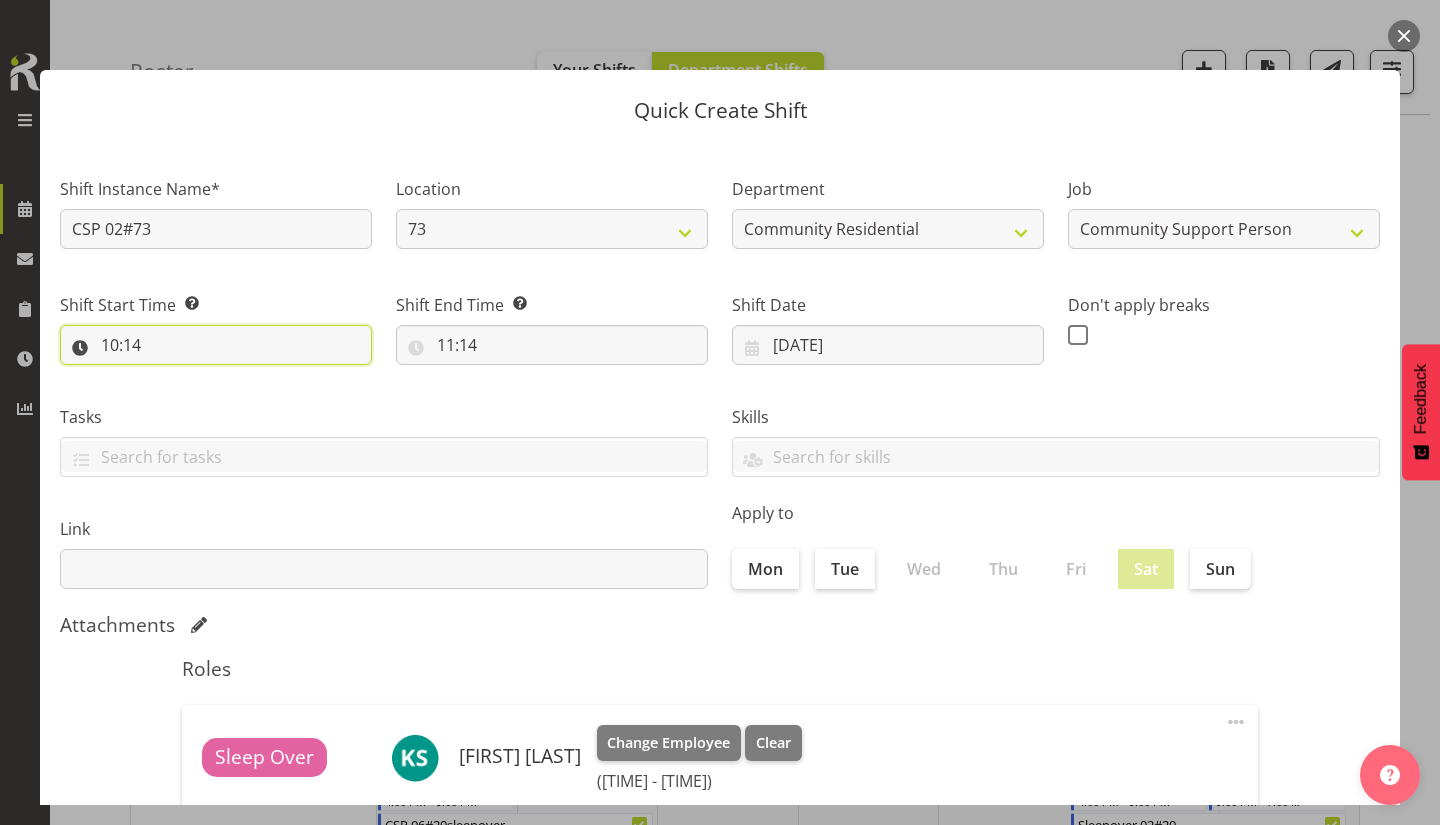 click on "10:14" at bounding box center [216, 345] 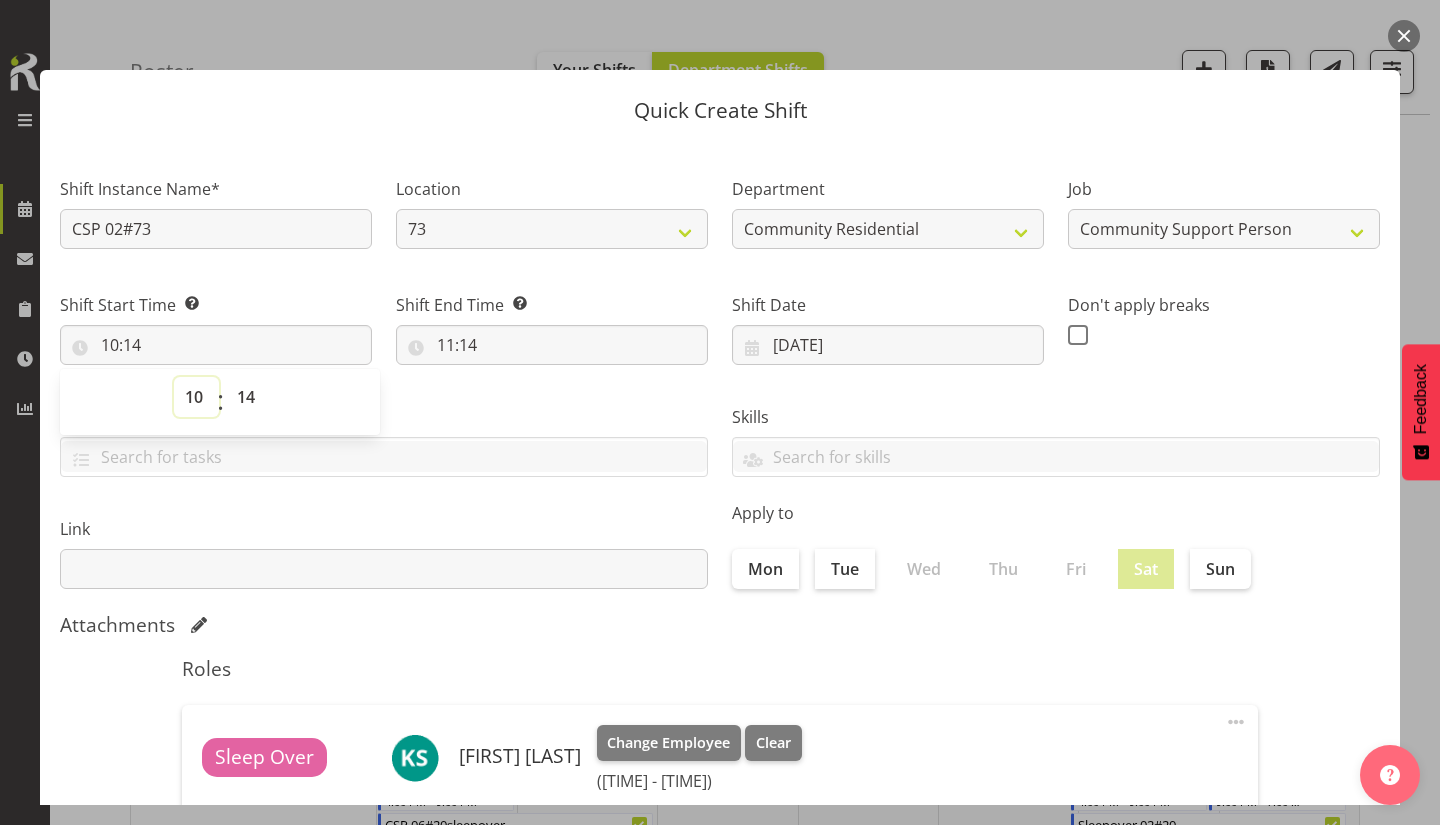 click on "00   01   02   03   04   05   06   07   08   09   10   11   12   13   14   15   16   17   18   19   20   21   22   23" at bounding box center [196, 397] 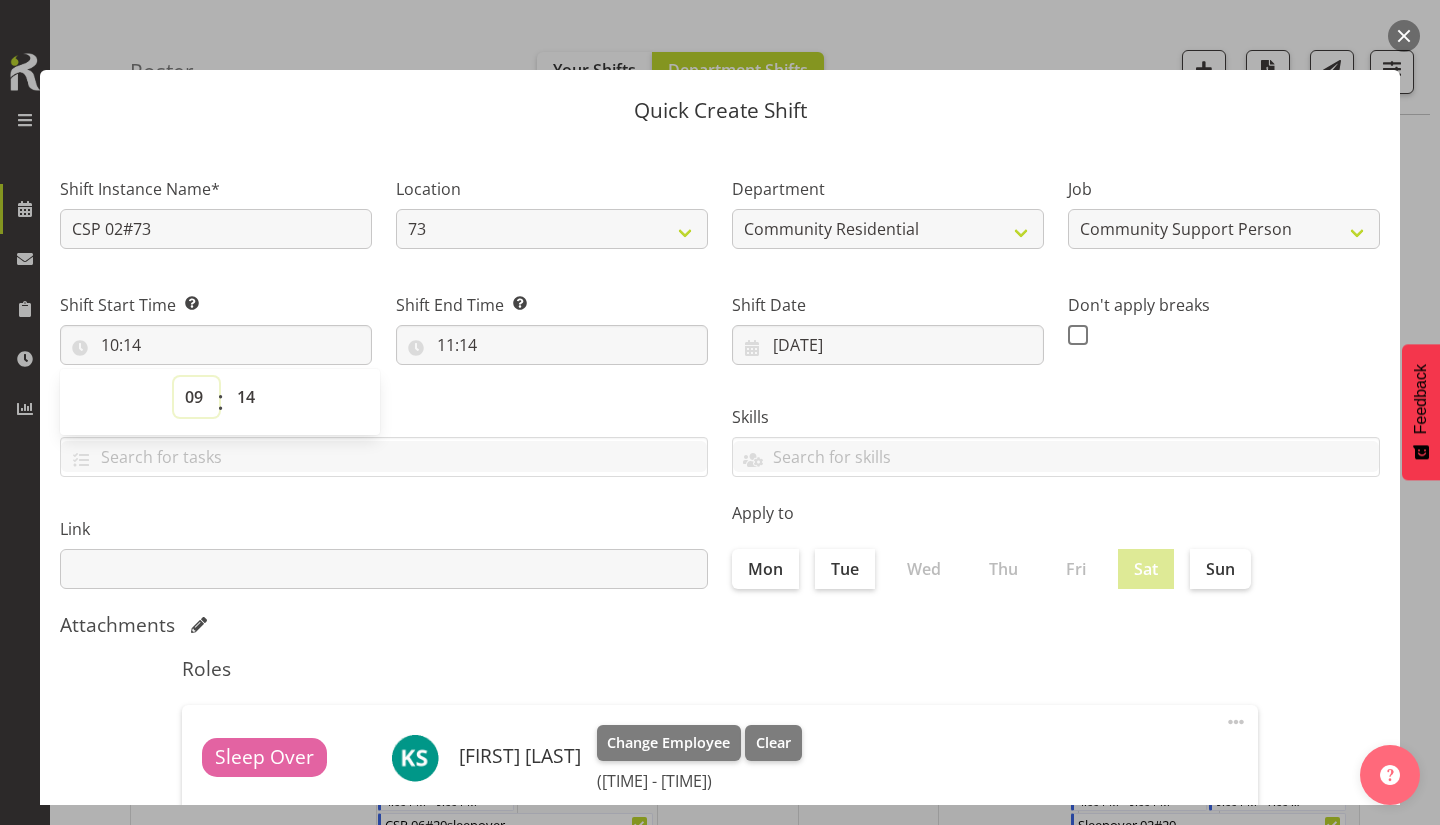 click on "00   01   02   03   04   05   06   07   08   09   10   11   12   13   14   15   16   17   18   19   20   21   22   23" at bounding box center (196, 397) 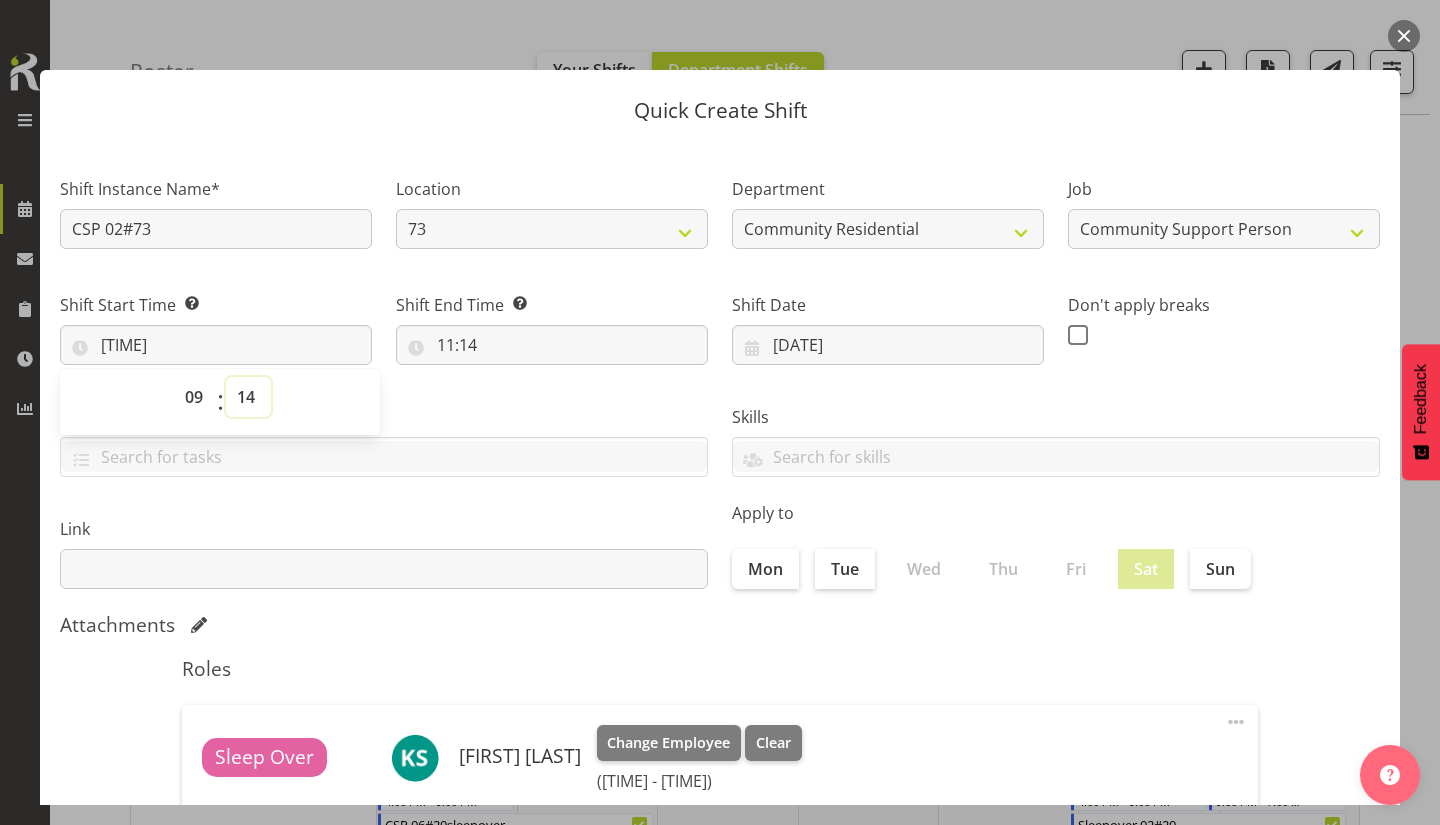 click on "00   01   02   03   04   05   06   07   08   09   10   11   12   13   14   15   16   17   18   19   20   21   22   23   24   25   26   27   28   29   30   31   32   33   34   35   36   37   38   39   40   41   42   43   44   45   46   47   48   49   50   51   52   53   54   55   56   57   58   59" at bounding box center (248, 397) 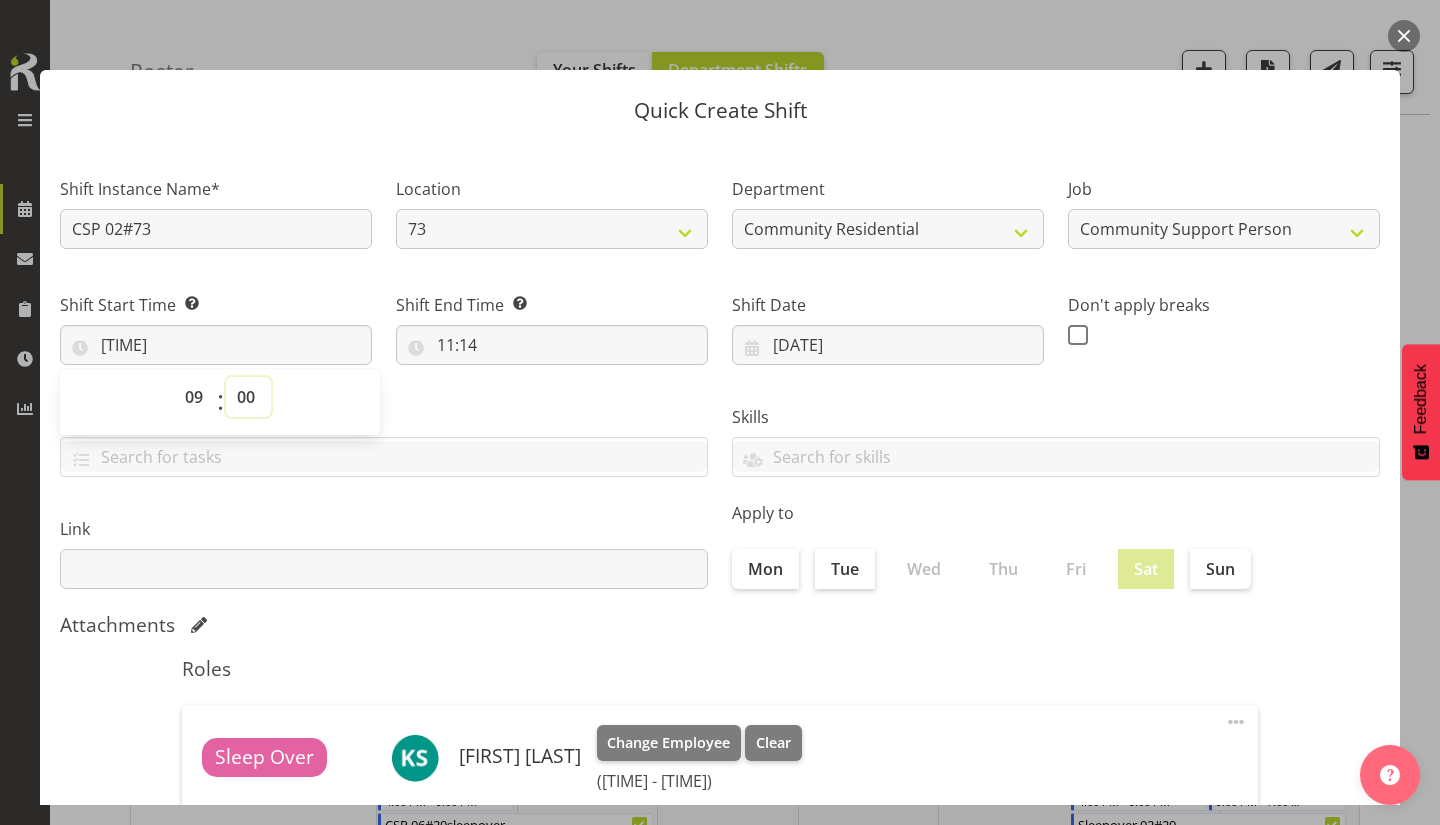 click on "00   01   02   03   04   05   06   07   08   09   10   11   12   13   14   15   16   17   18   19   20   21   22   23   24   25   26   27   28   29   30   31   32   33   34   35   36   37   38   39   40   41   42   43   44   45   46   47   48   49   50   51   52   53   54   55   56   57   58   59" at bounding box center [248, 397] 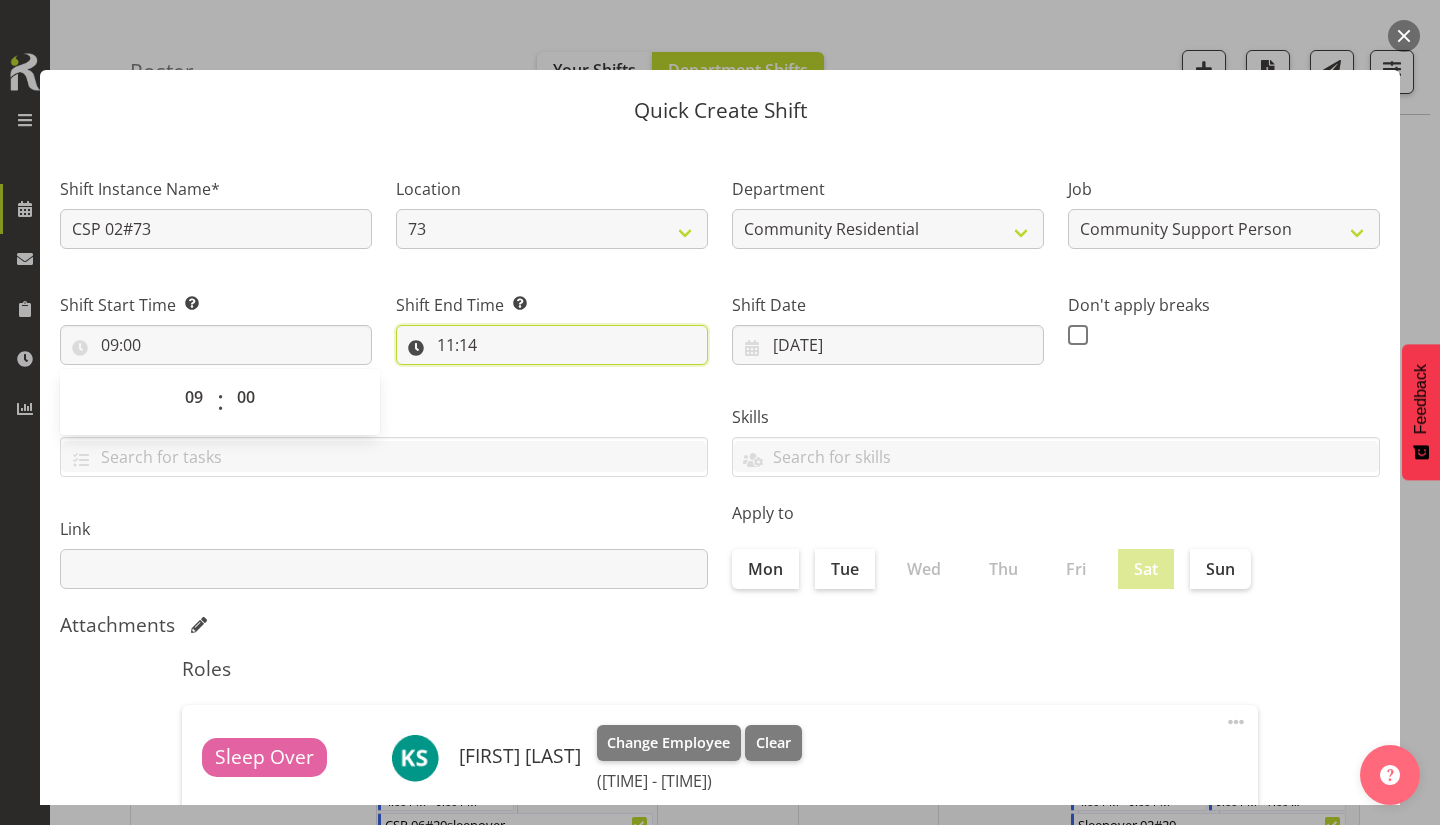 click on "11:14" at bounding box center (552, 345) 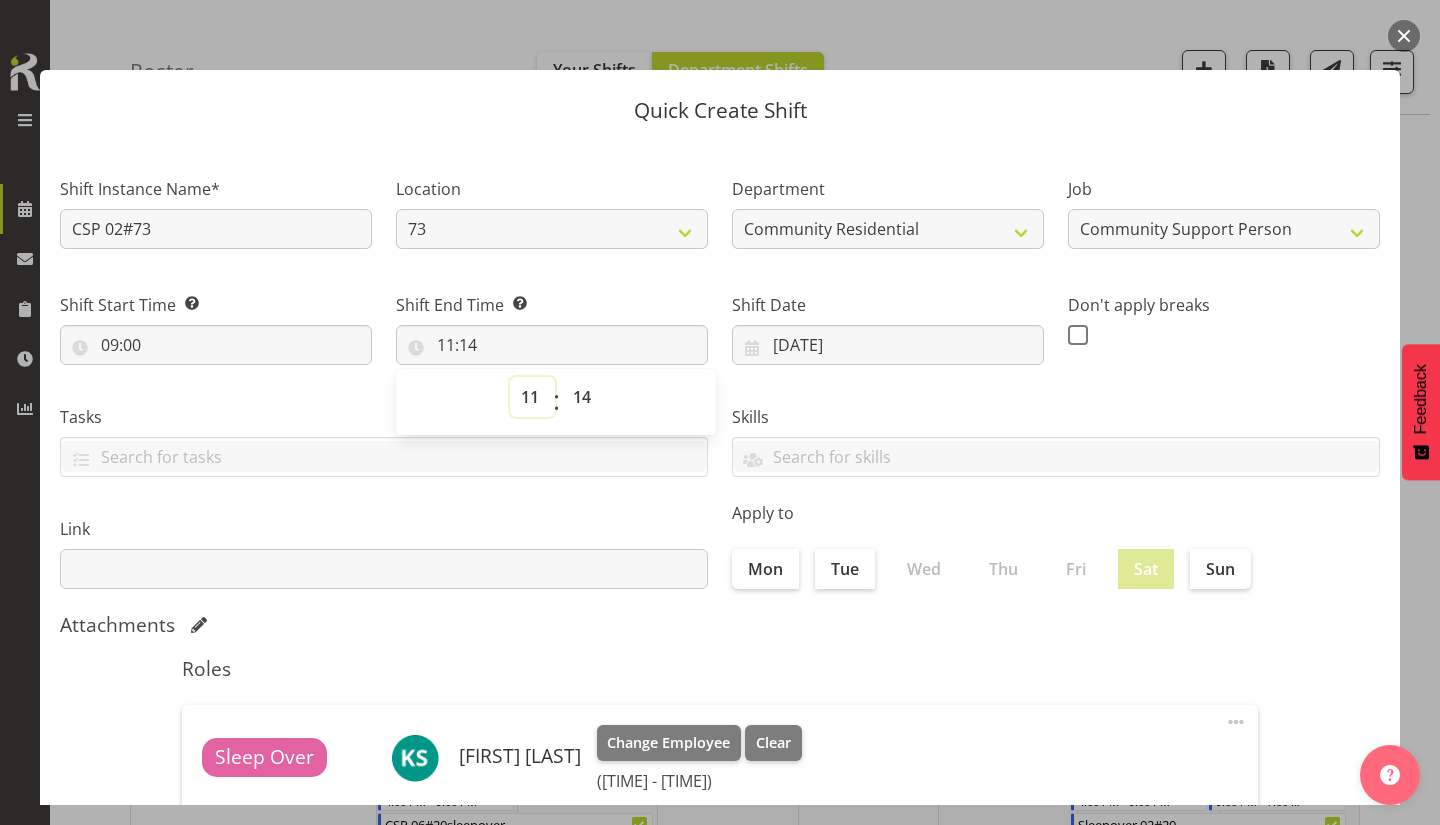 click on "00   01   02   03   04   05   06   07   08   09   10   11   12   13   14   15   16   17   18   19   20   21   22   23" at bounding box center [532, 397] 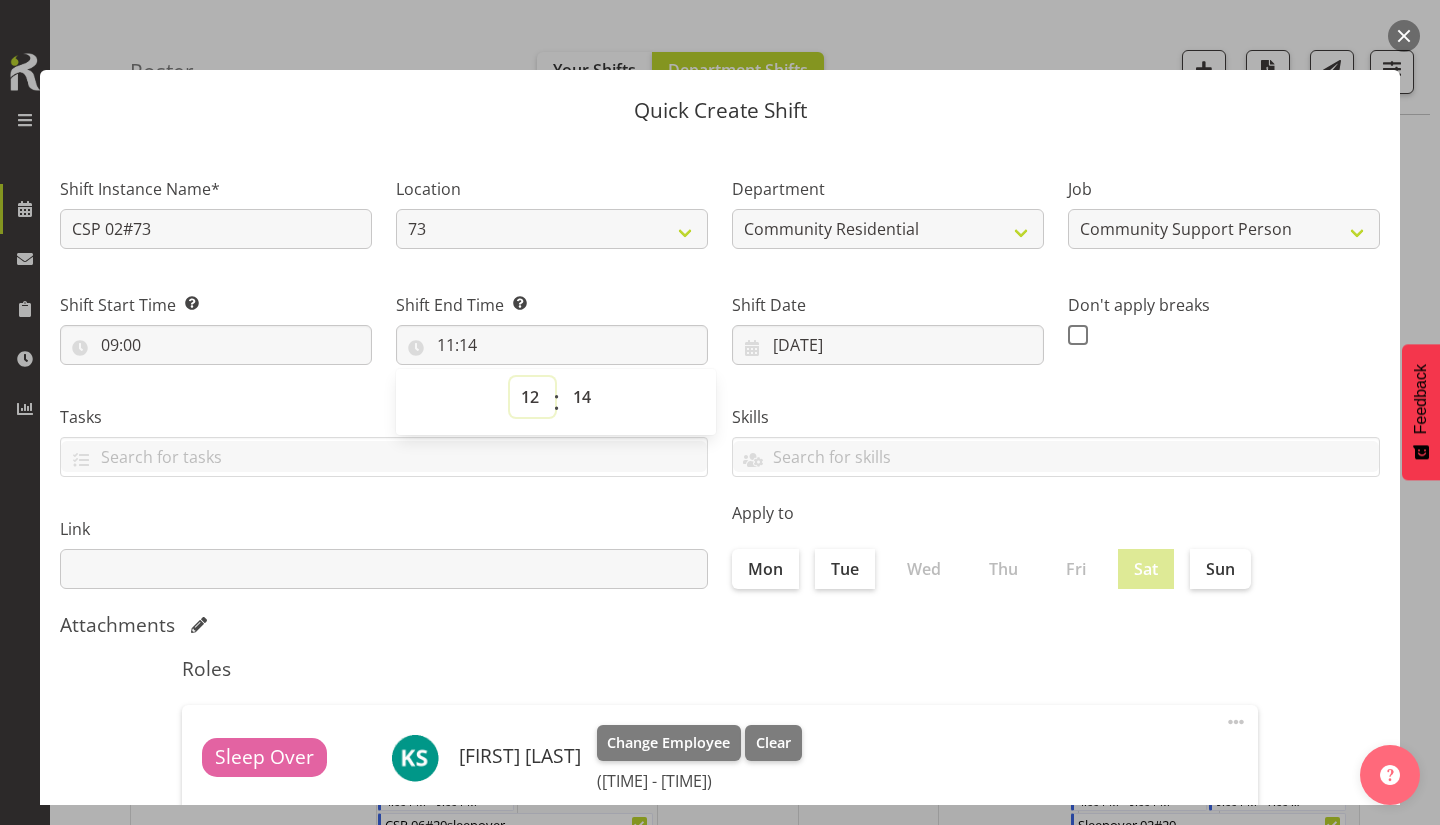click on "00   01   02   03   04   05   06   07   08   09   10   11   12   13   14   15   16   17   18   19   20   21   22   23" at bounding box center [532, 397] 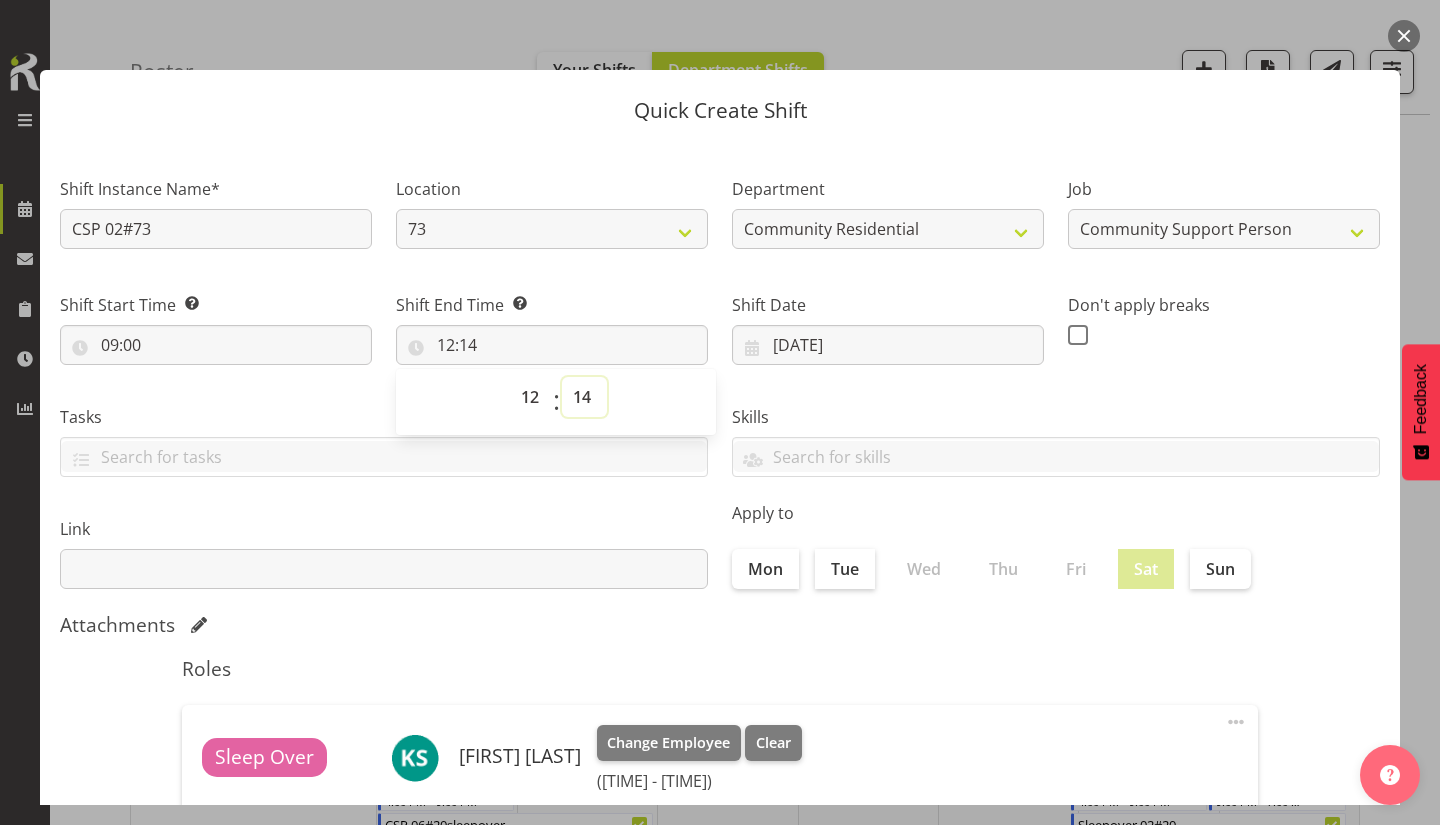 click on "00   01   02   03   04   05   06   07   08   09   10   11   12   13   14   15   16   17   18   19   20   21   22   23   24   25   26   27   28   29   30   31   32   33   34   35   36   37   38   39   40   41   42   43   44   45   46   47   48   49   50   51   52   53   54   55   56   57   58   59" at bounding box center [584, 397] 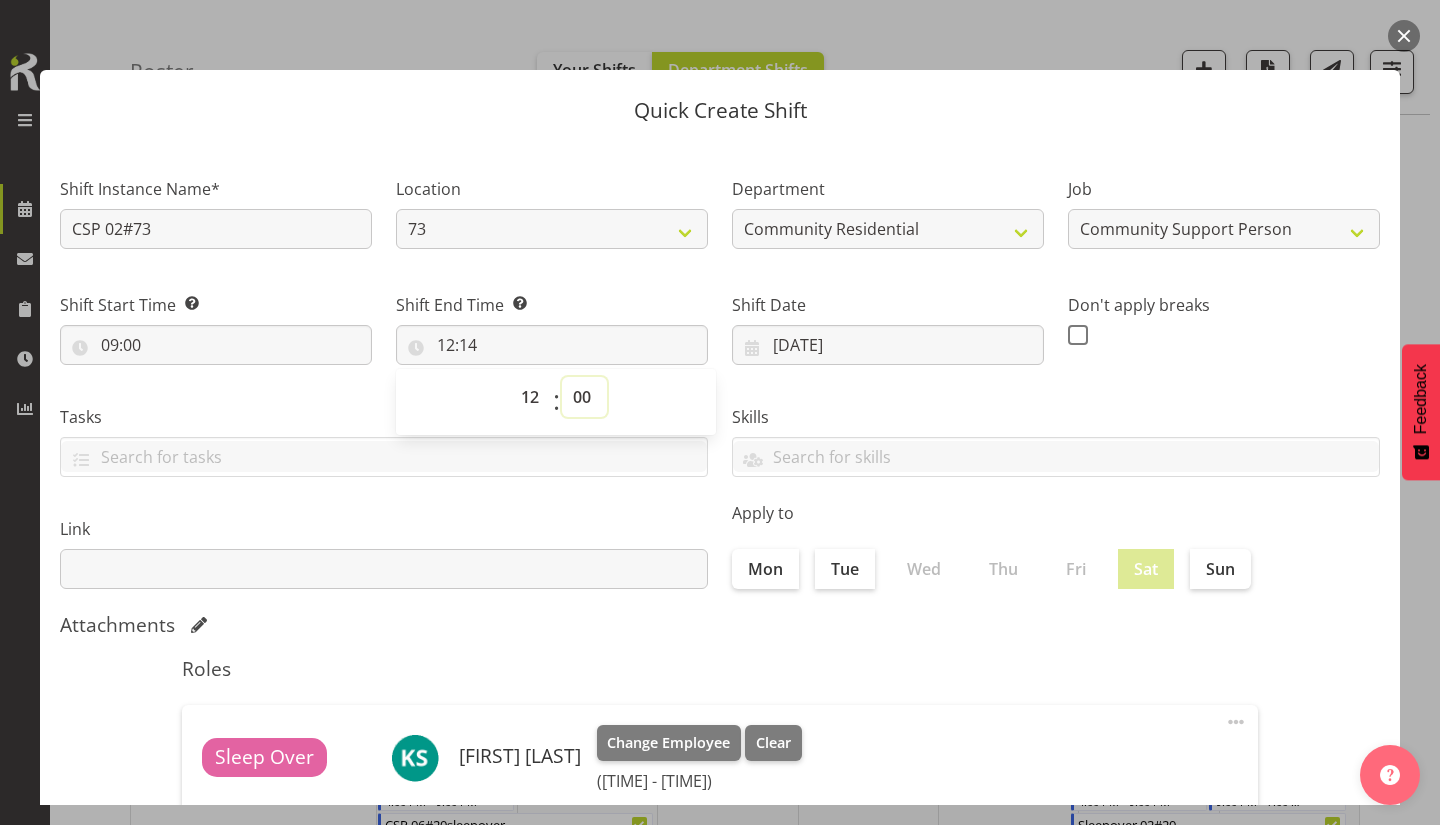 click on "00   01   02   03   04   05   06   07   08   09   10   11   12   13   14   15   16   17   18   19   20   21   22   23   24   25   26   27   28   29   30   31   32   33   34   35   36   37   38   39   40   41   42   43   44   45   46   47   48   49   50   51   52   53   54   55   56   57   58   59" at bounding box center (584, 397) 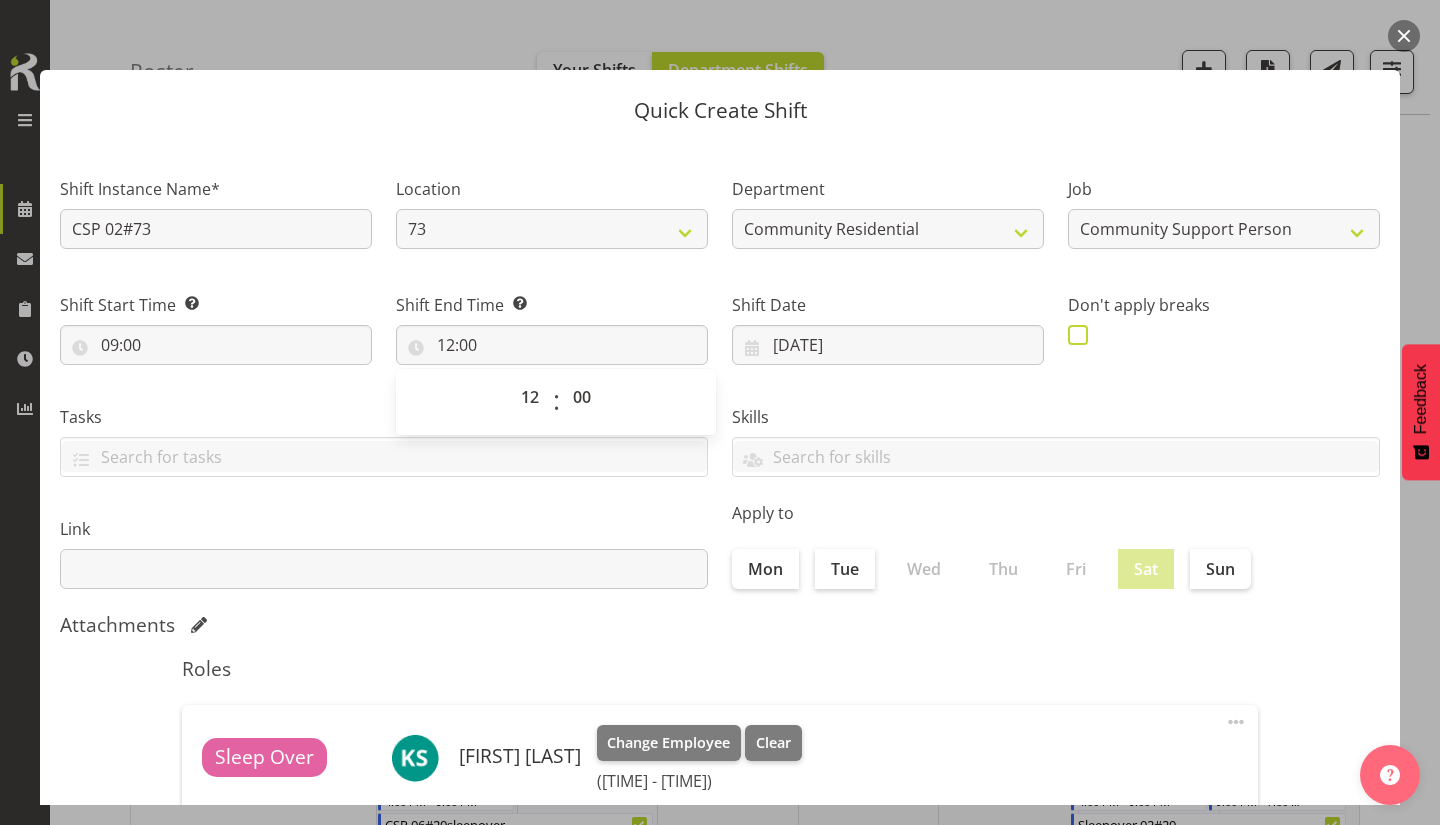 click at bounding box center [1078, 335] 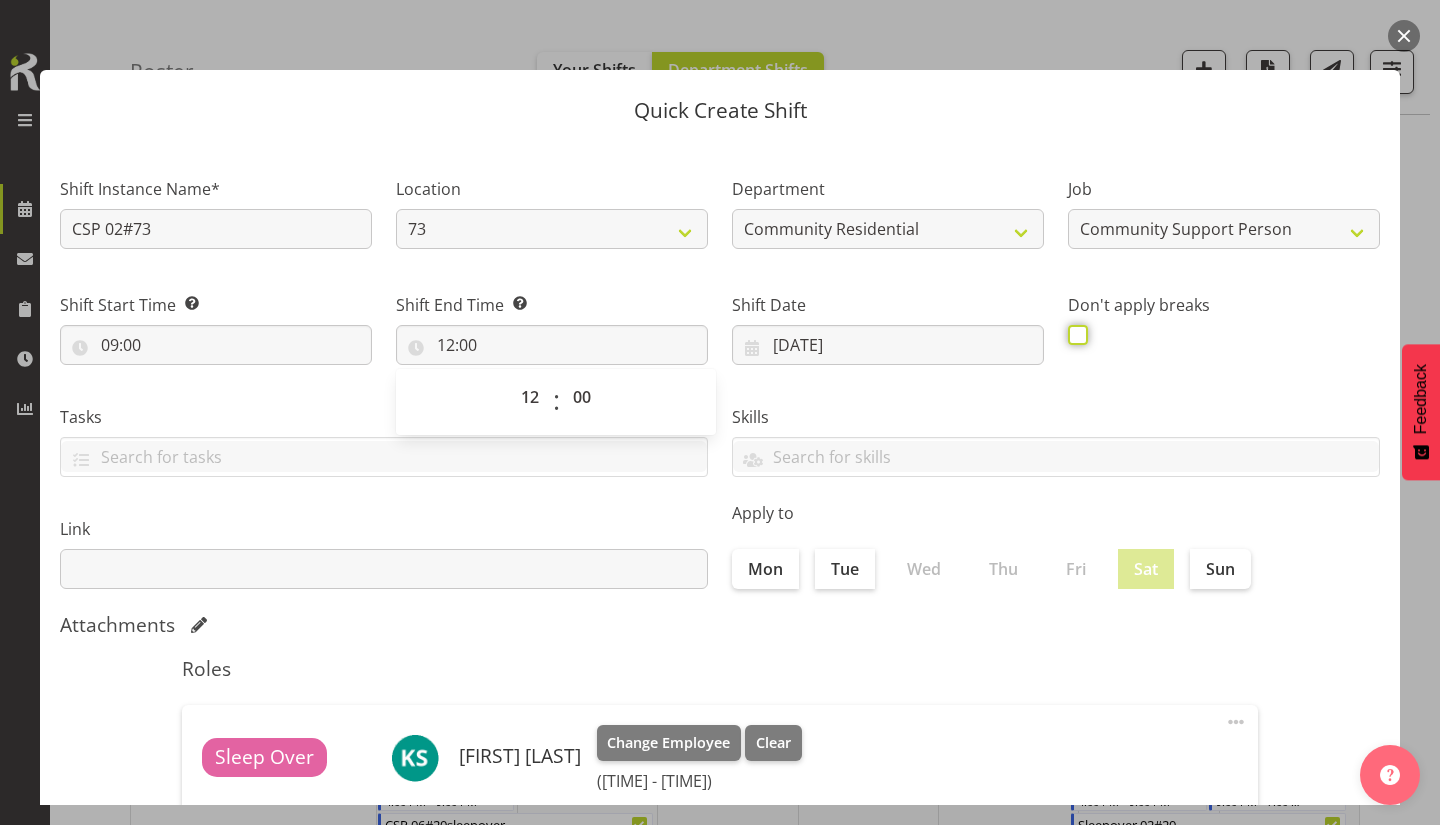 click at bounding box center (1074, 334) 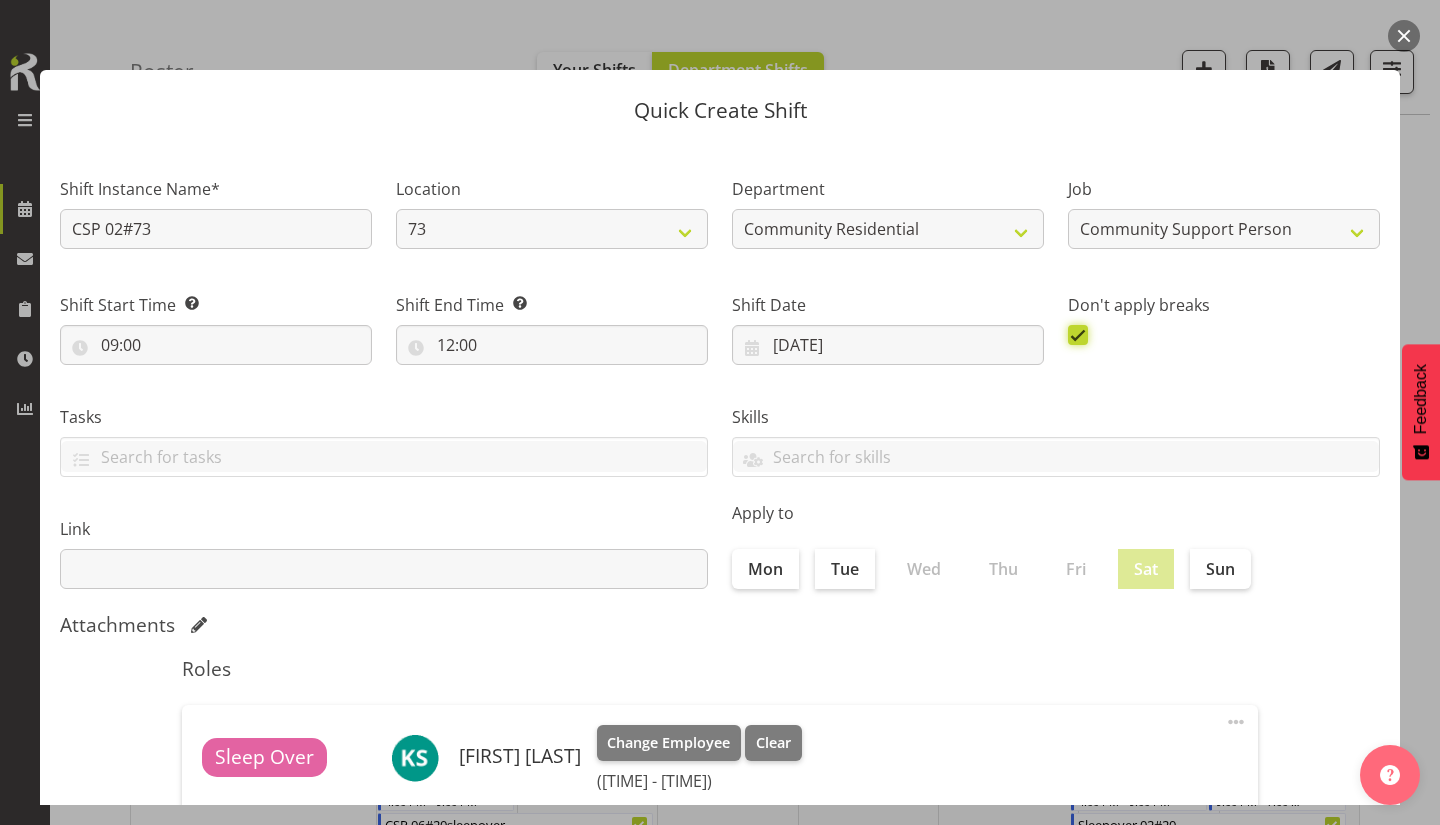 scroll, scrollTop: 235, scrollLeft: 0, axis: vertical 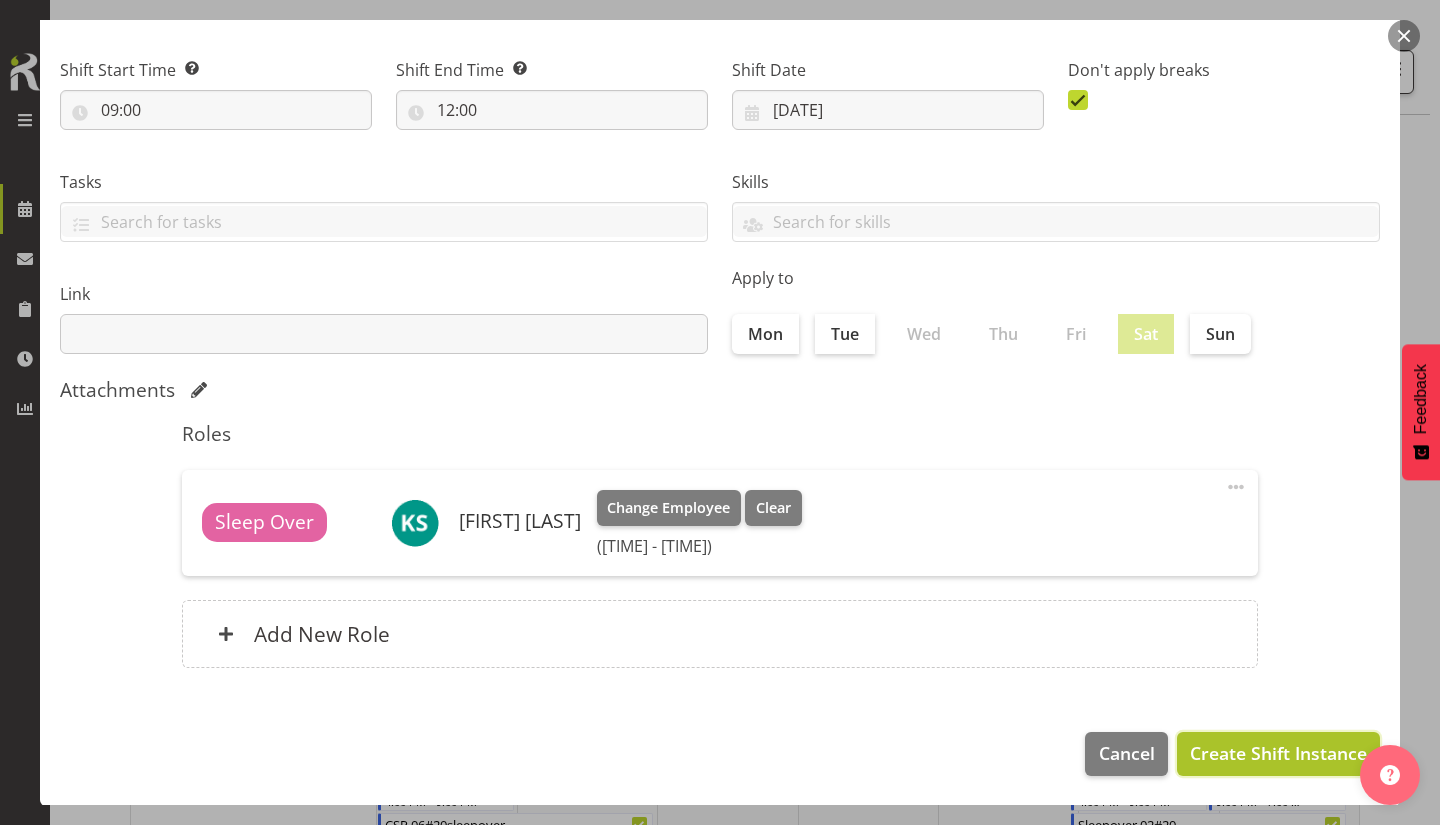 click on "Create Shift Instance" at bounding box center [1278, 753] 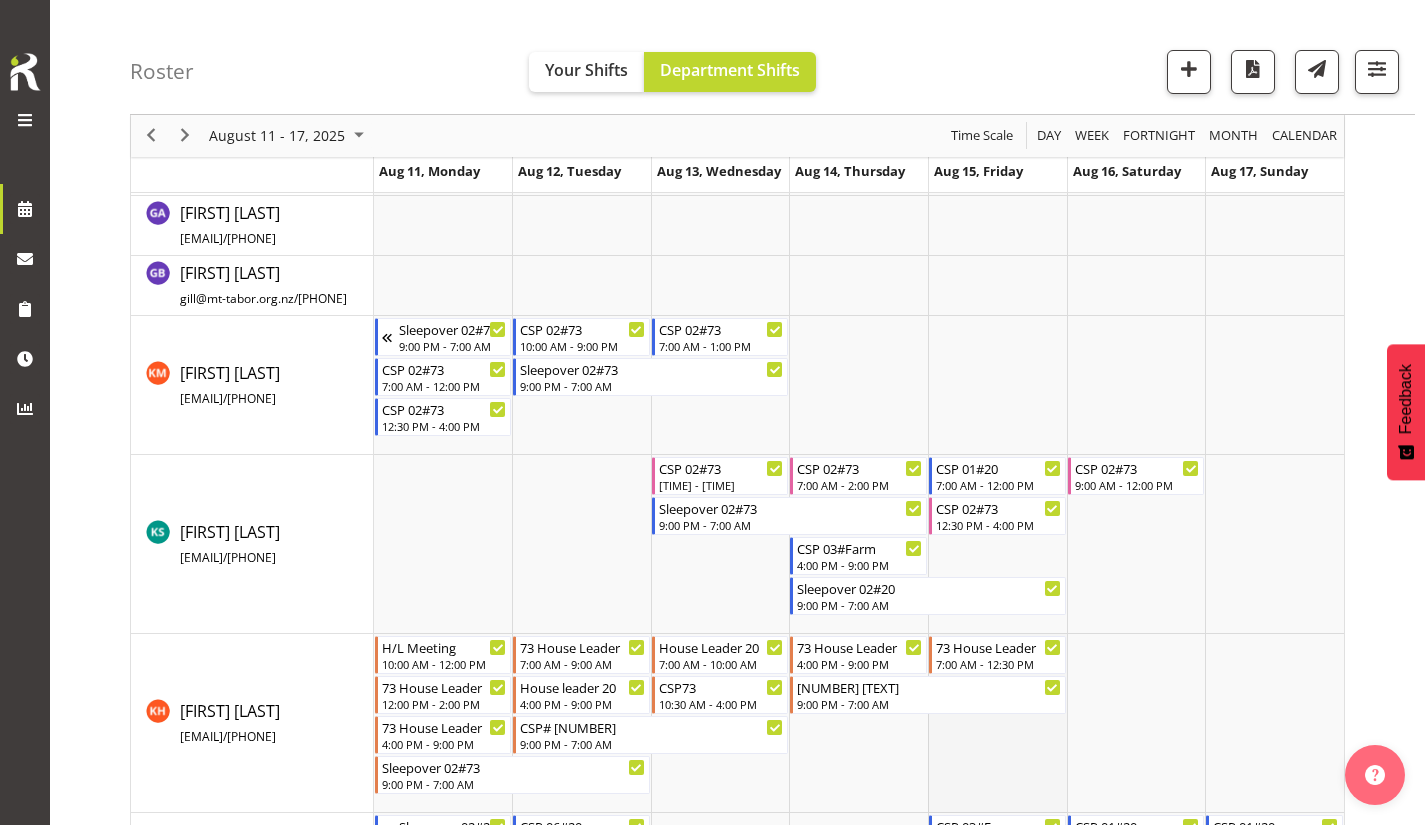 scroll, scrollTop: 599, scrollLeft: 0, axis: vertical 